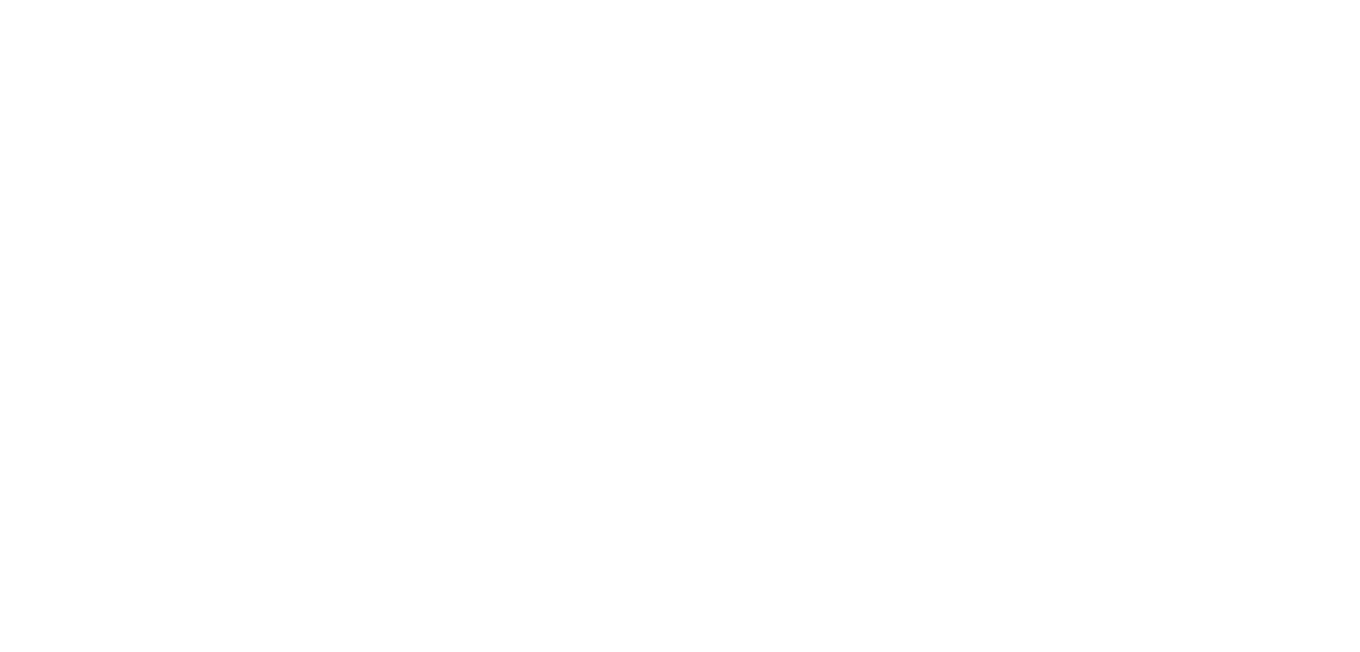 scroll, scrollTop: 0, scrollLeft: 0, axis: both 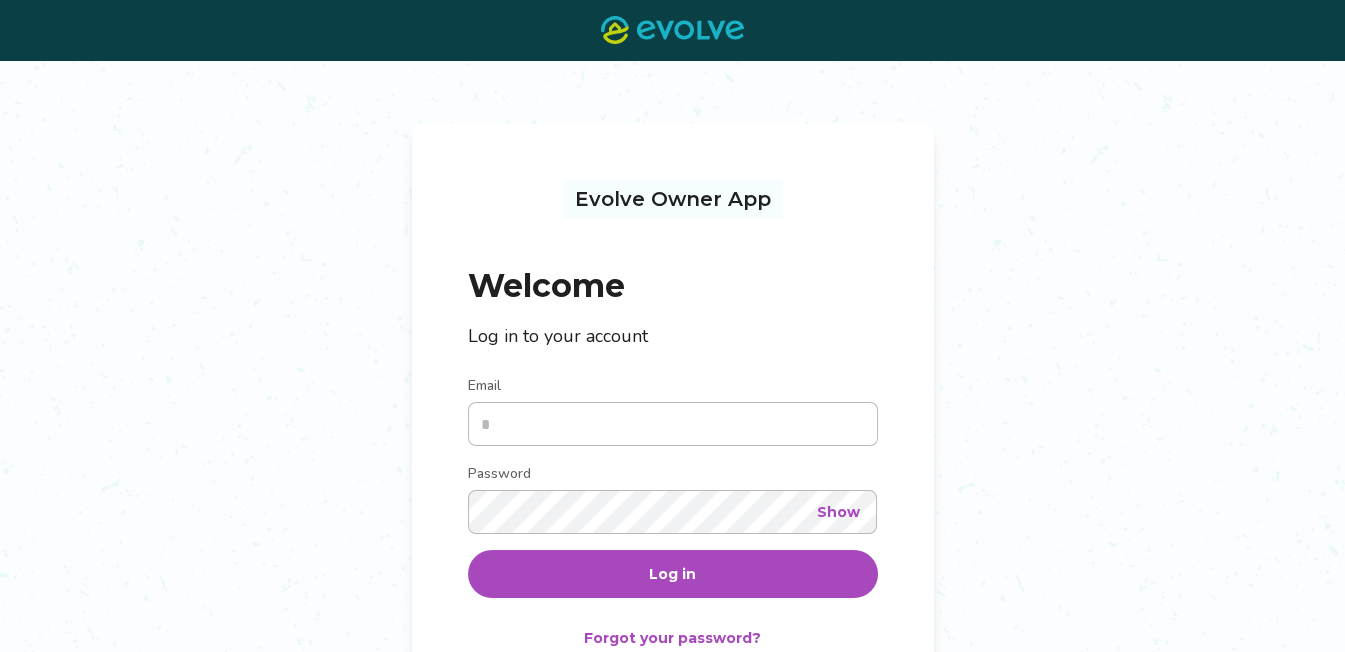 type on "**********" 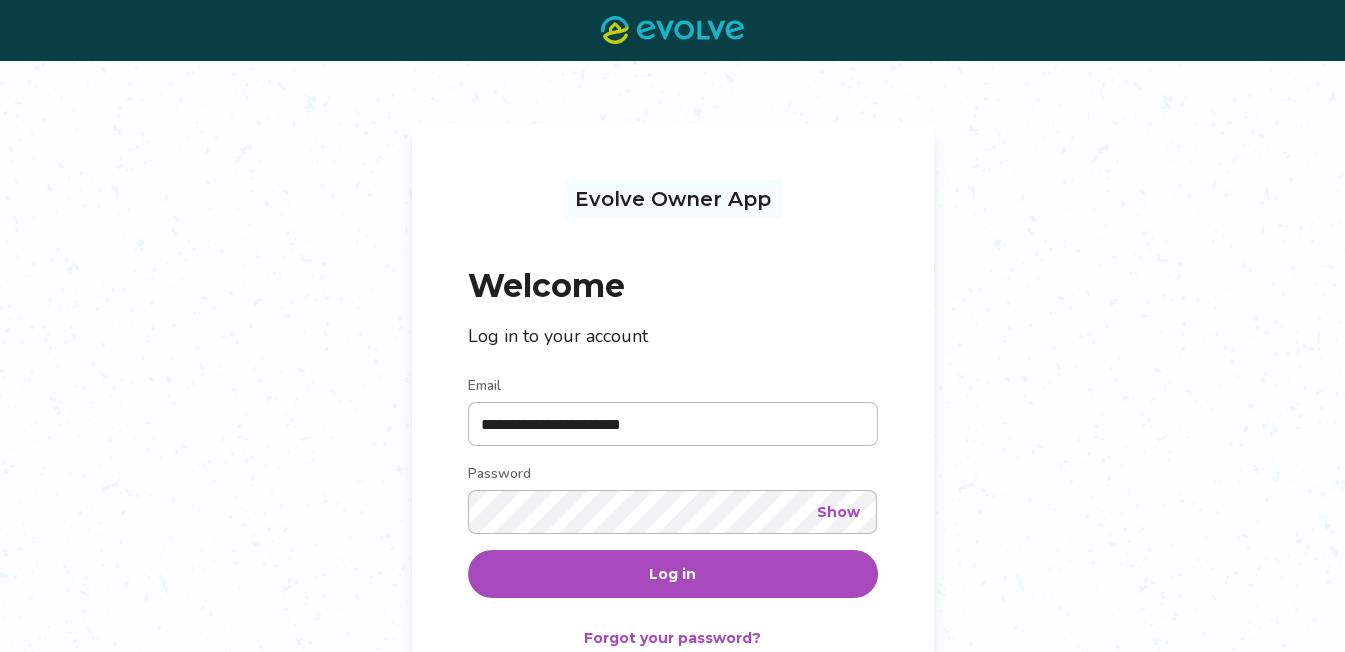 click on "Log in" at bounding box center (672, 574) 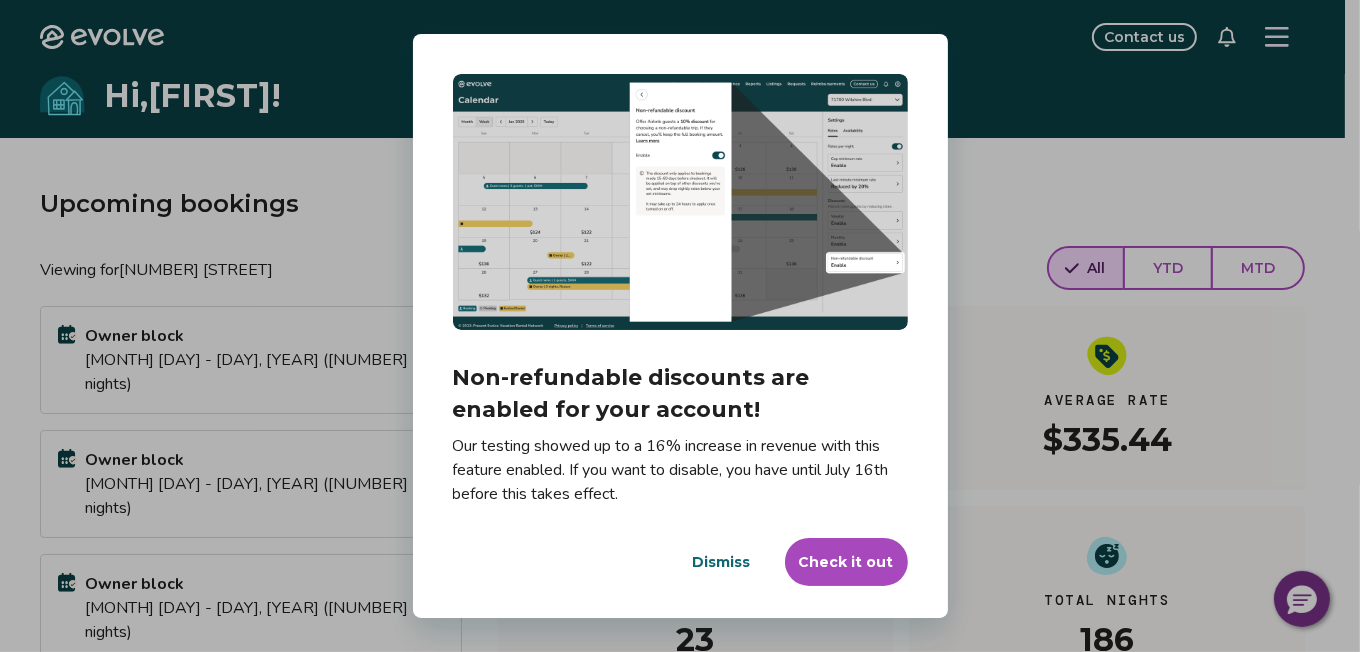 click on "Dismiss" at bounding box center (722, 562) 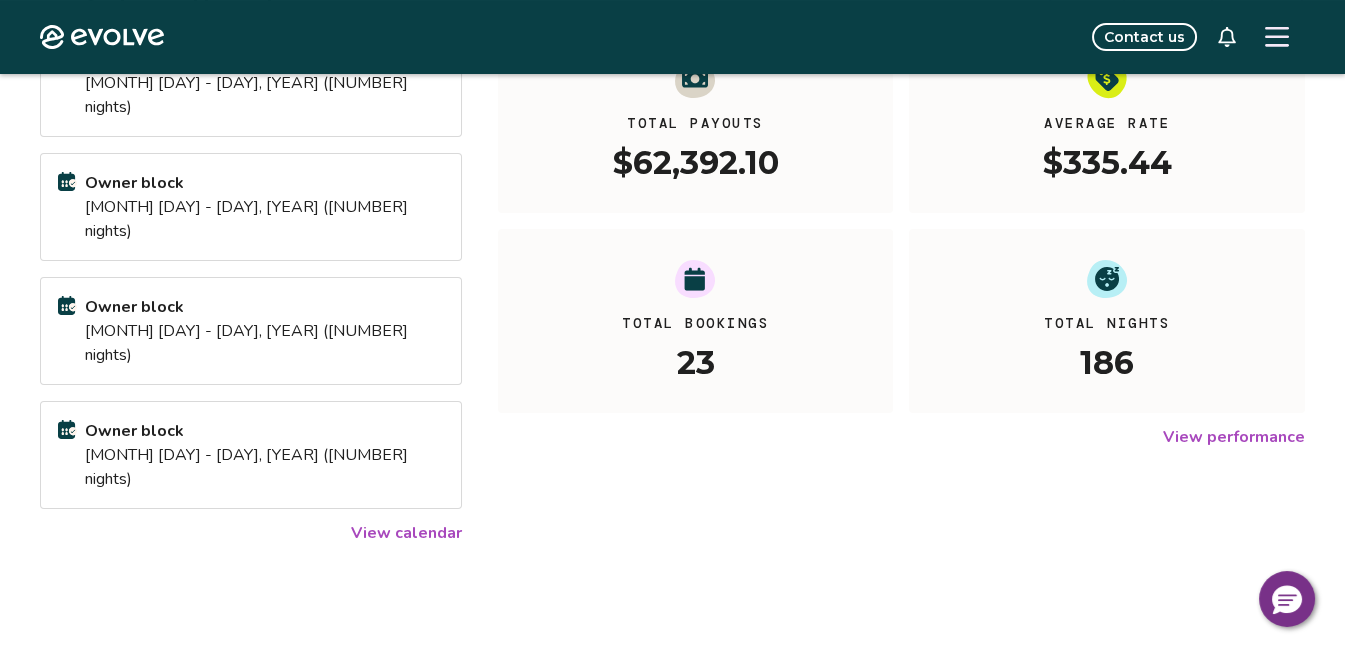 scroll, scrollTop: 350, scrollLeft: 0, axis: vertical 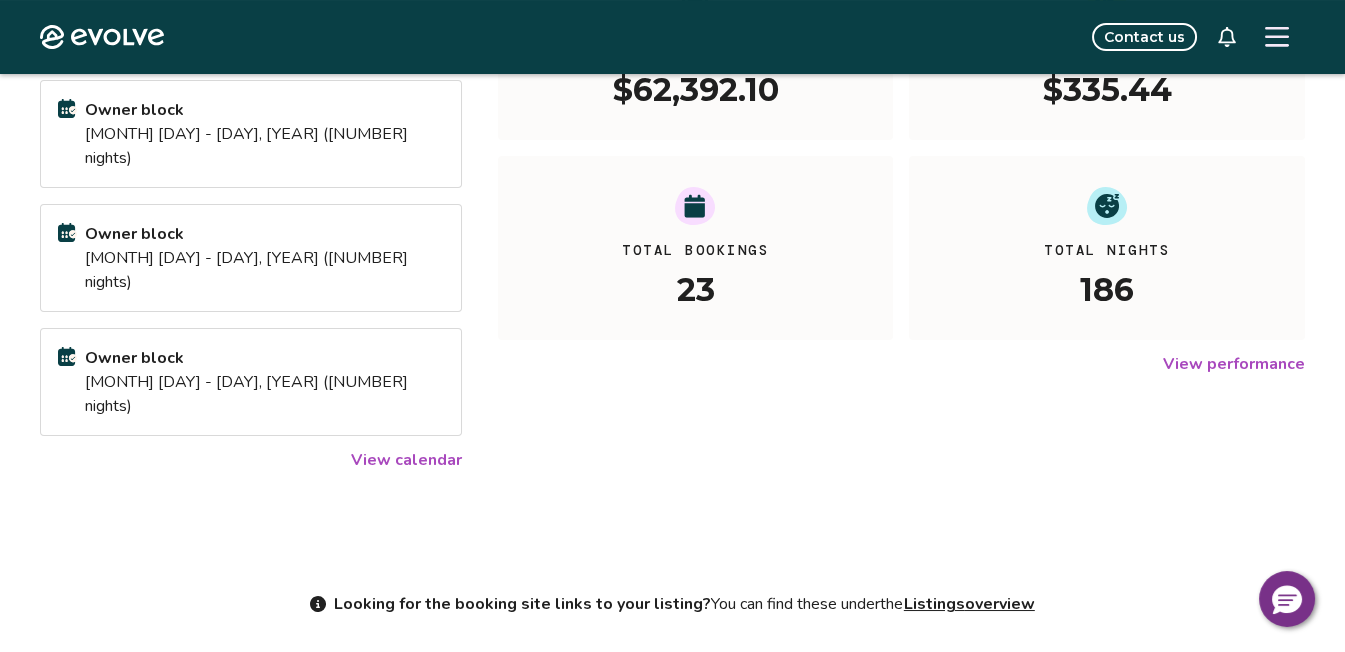 click on "View calendar" at bounding box center [406, 460] 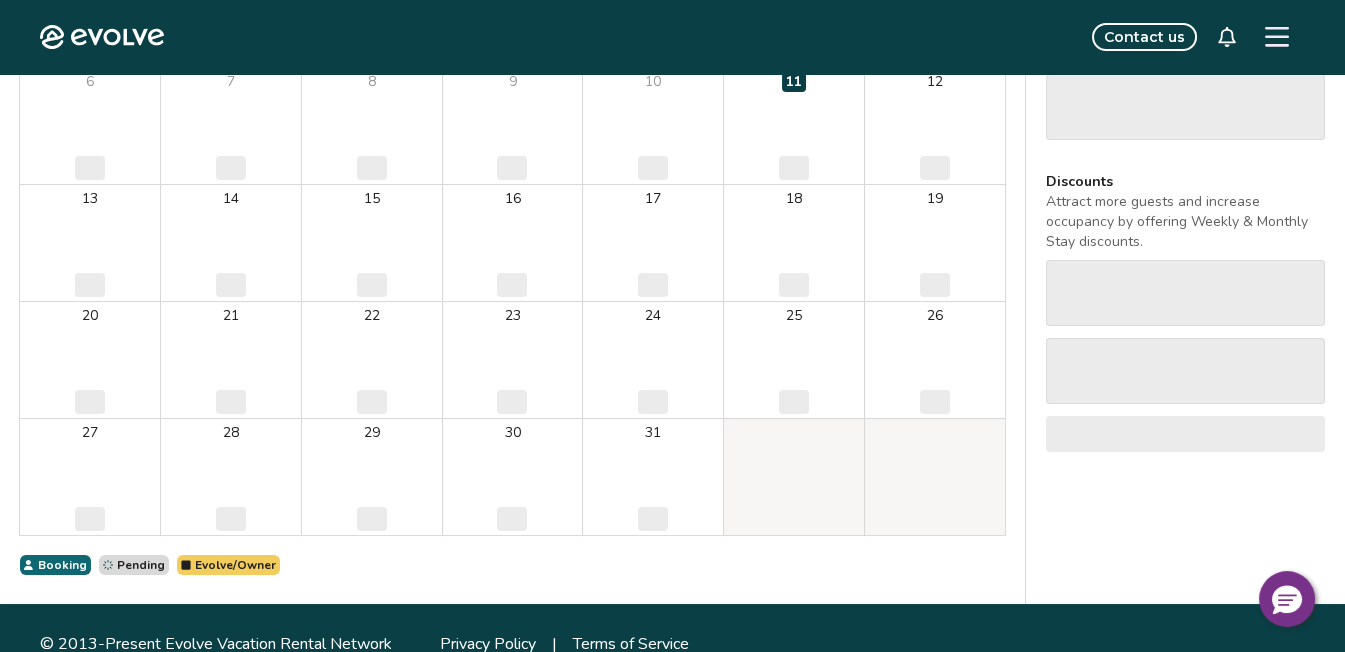 scroll, scrollTop: 0, scrollLeft: 0, axis: both 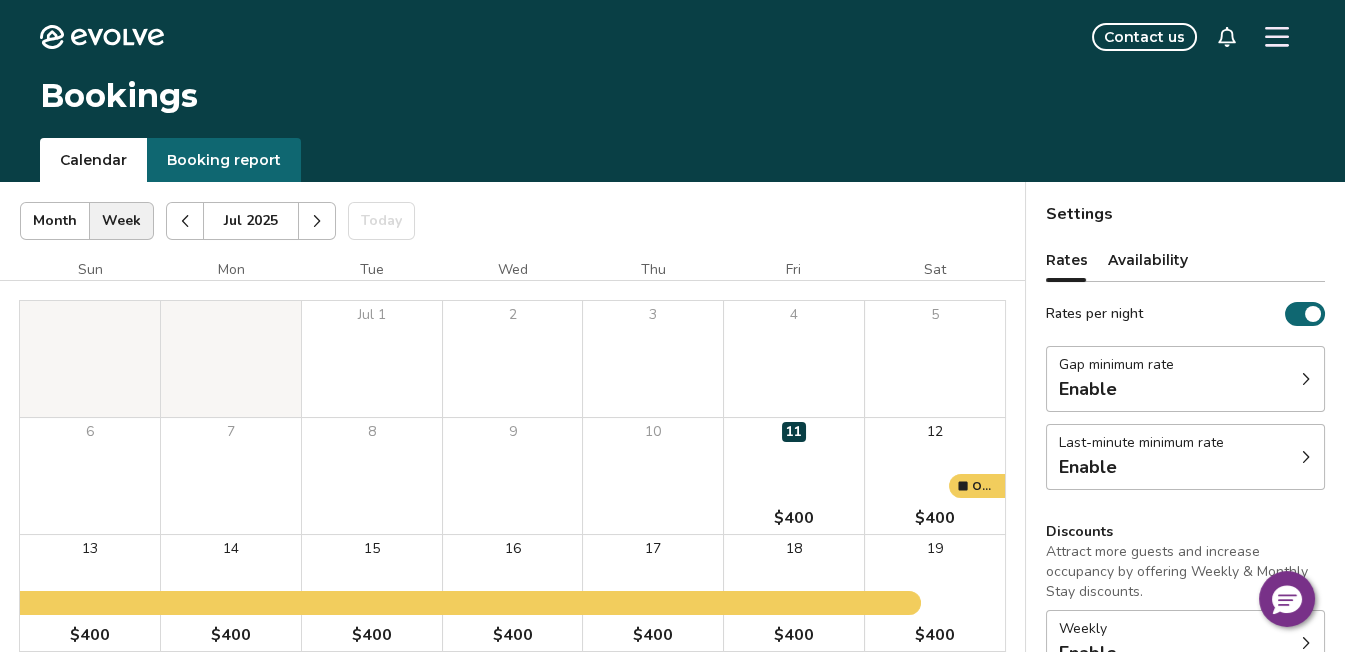 click at bounding box center (317, 221) 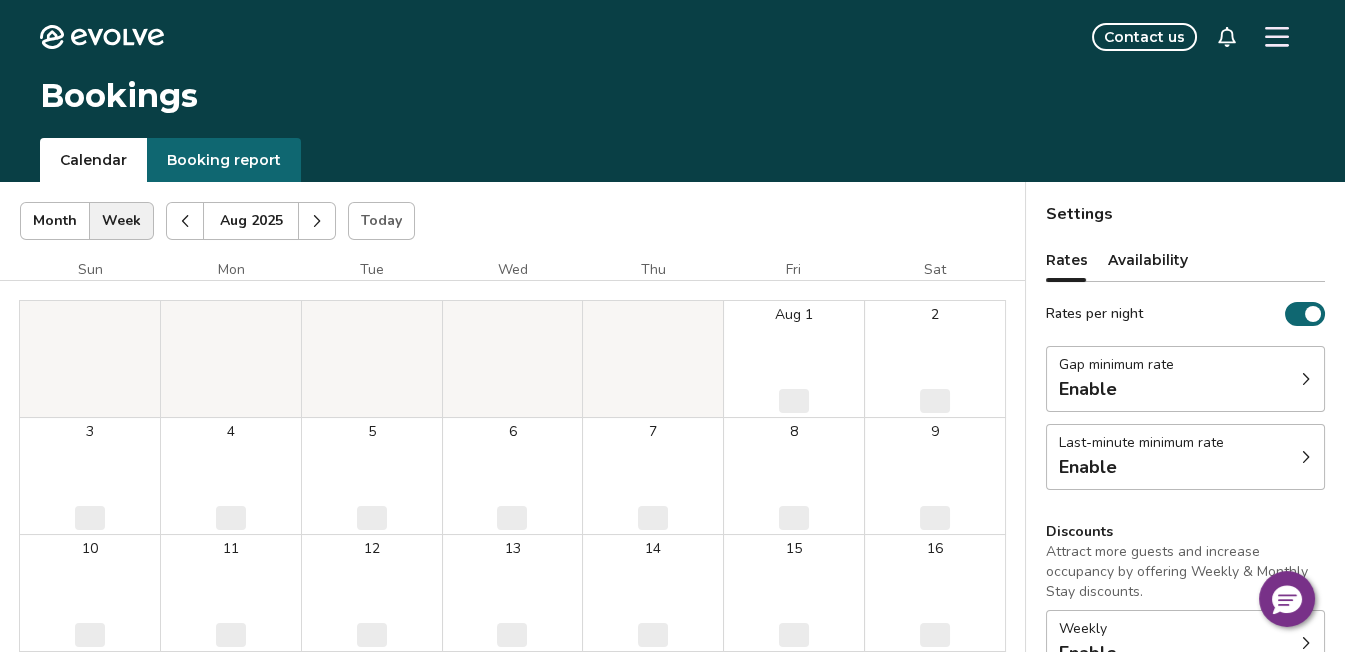 click at bounding box center [317, 221] 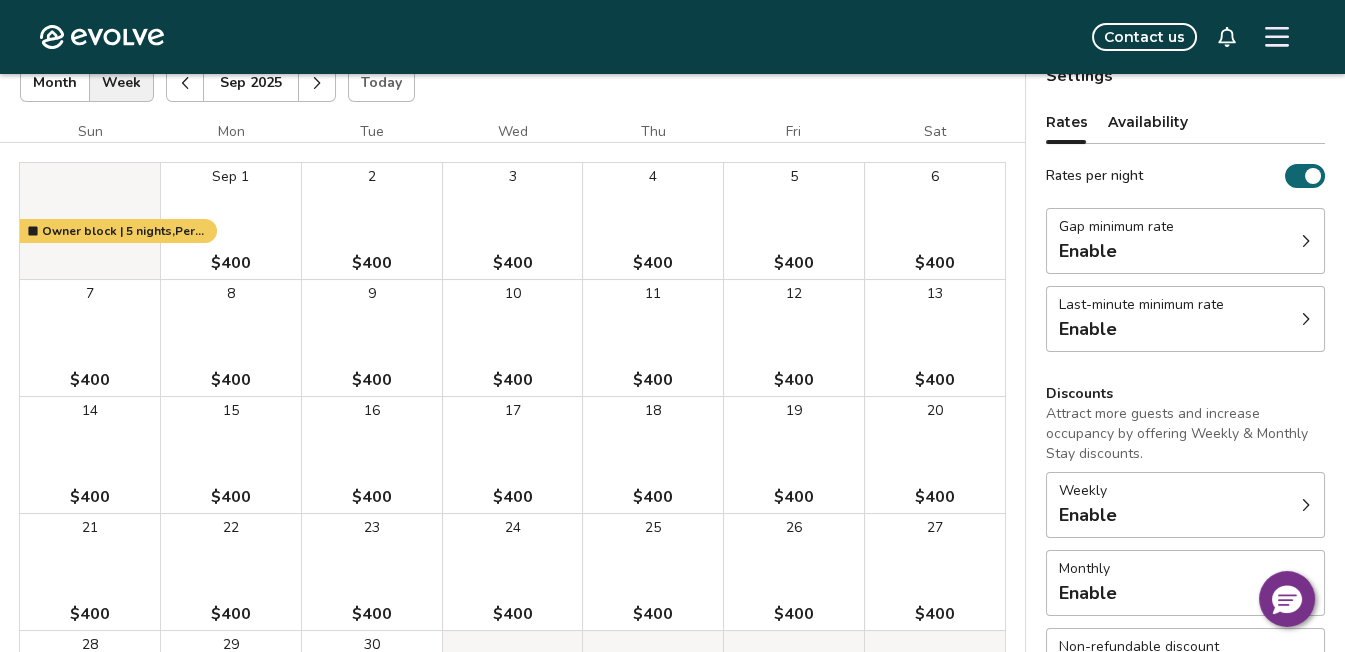 scroll, scrollTop: 0, scrollLeft: 0, axis: both 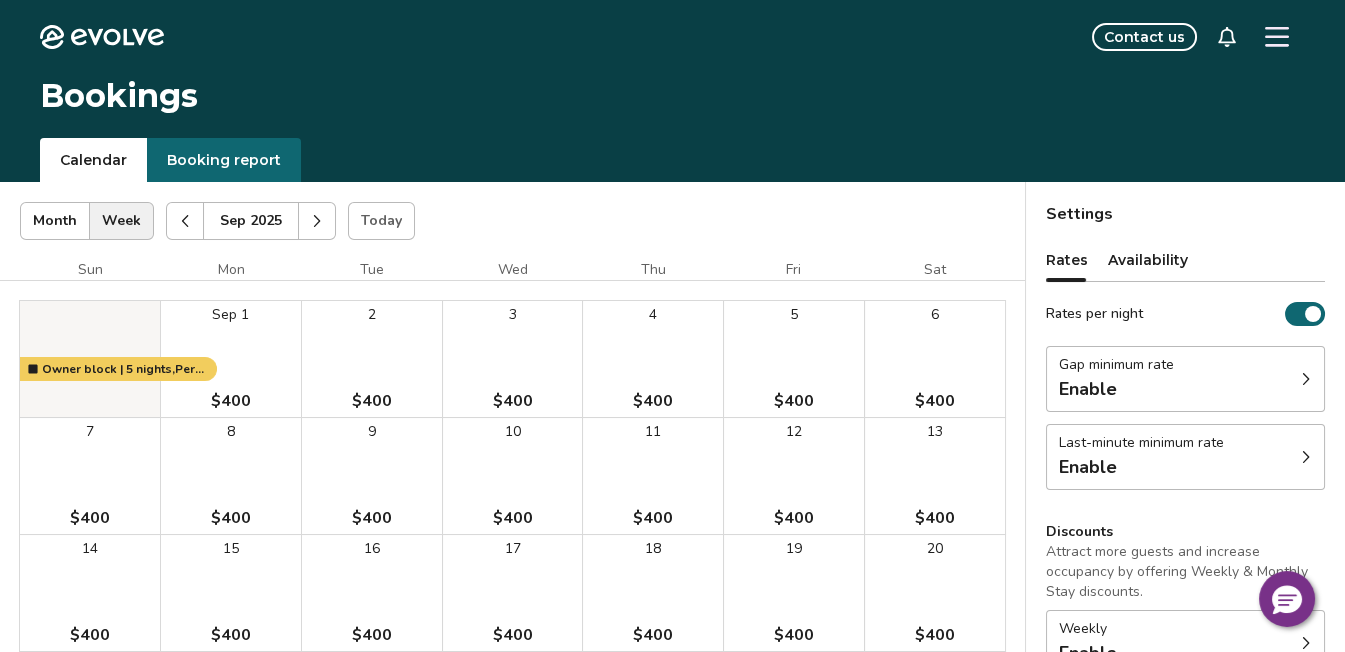 click 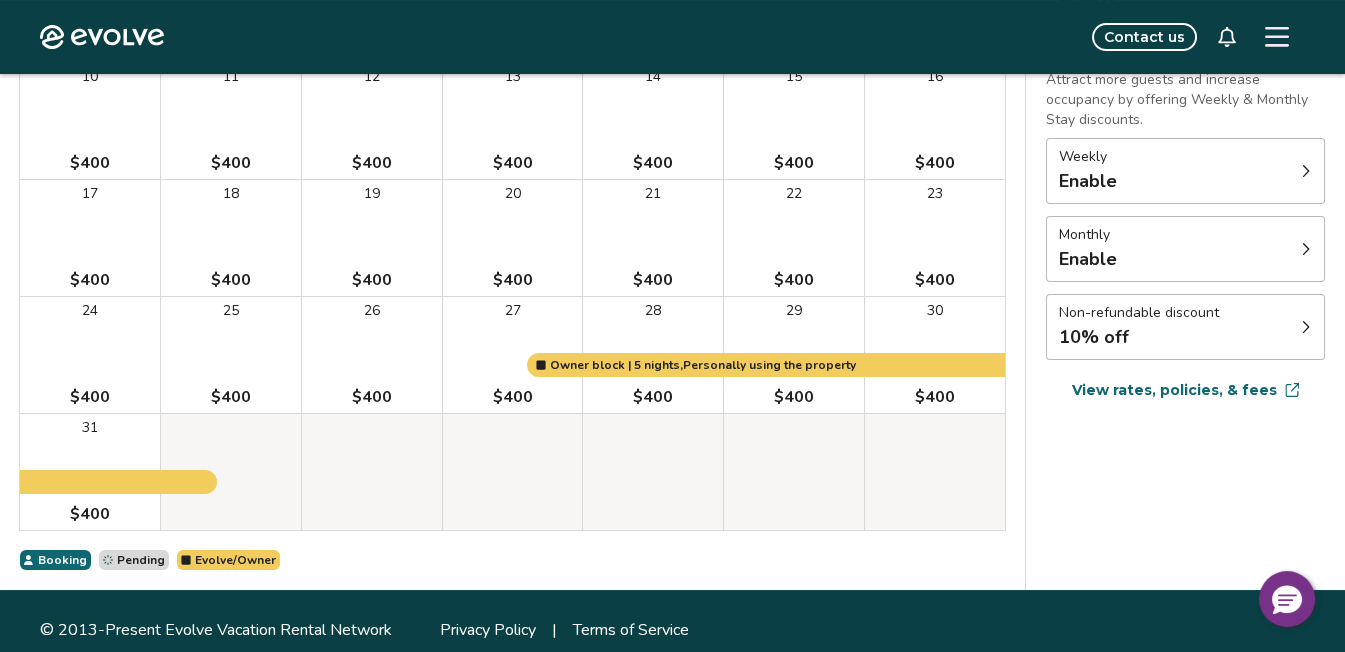 scroll, scrollTop: 488, scrollLeft: 0, axis: vertical 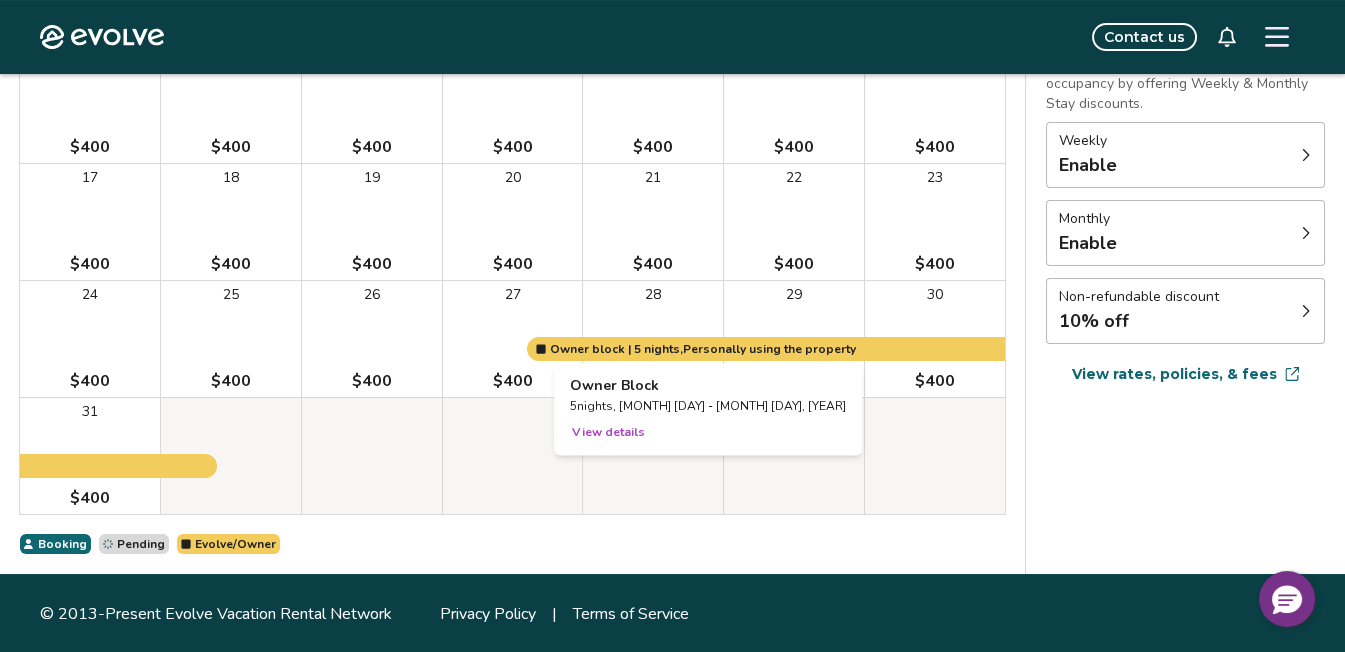 click on "View details" at bounding box center (608, 432) 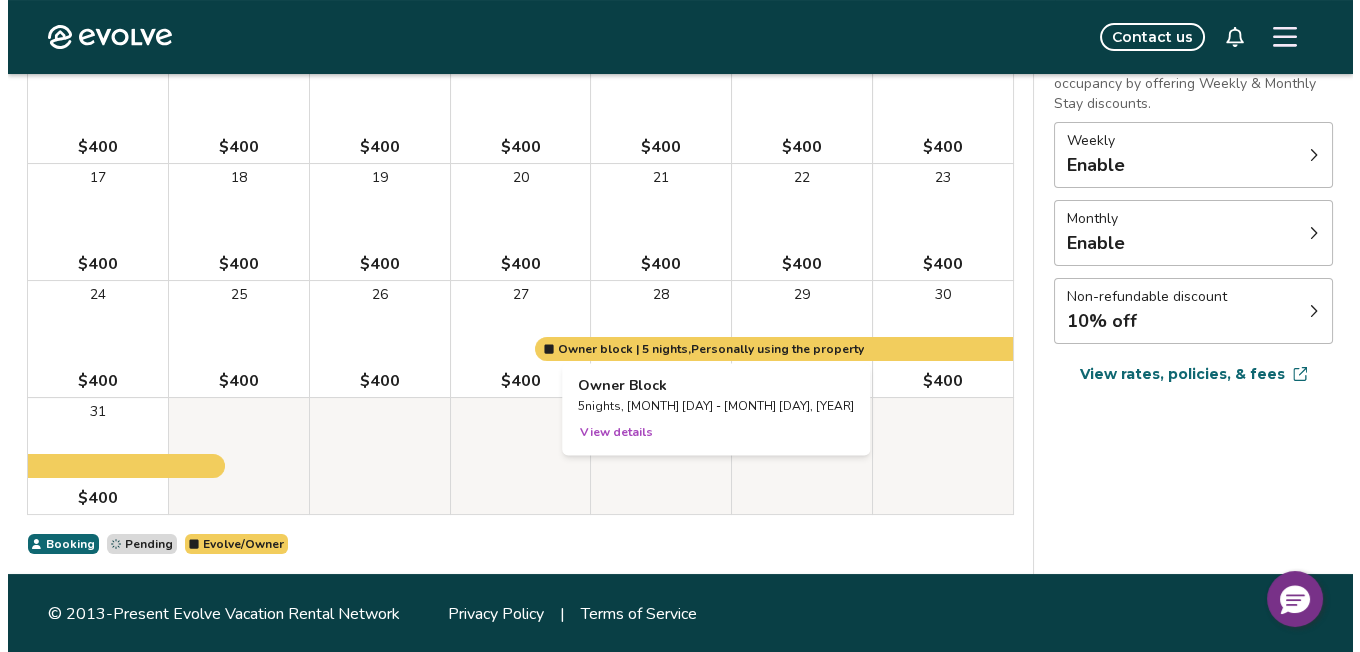 scroll, scrollTop: 0, scrollLeft: 0, axis: both 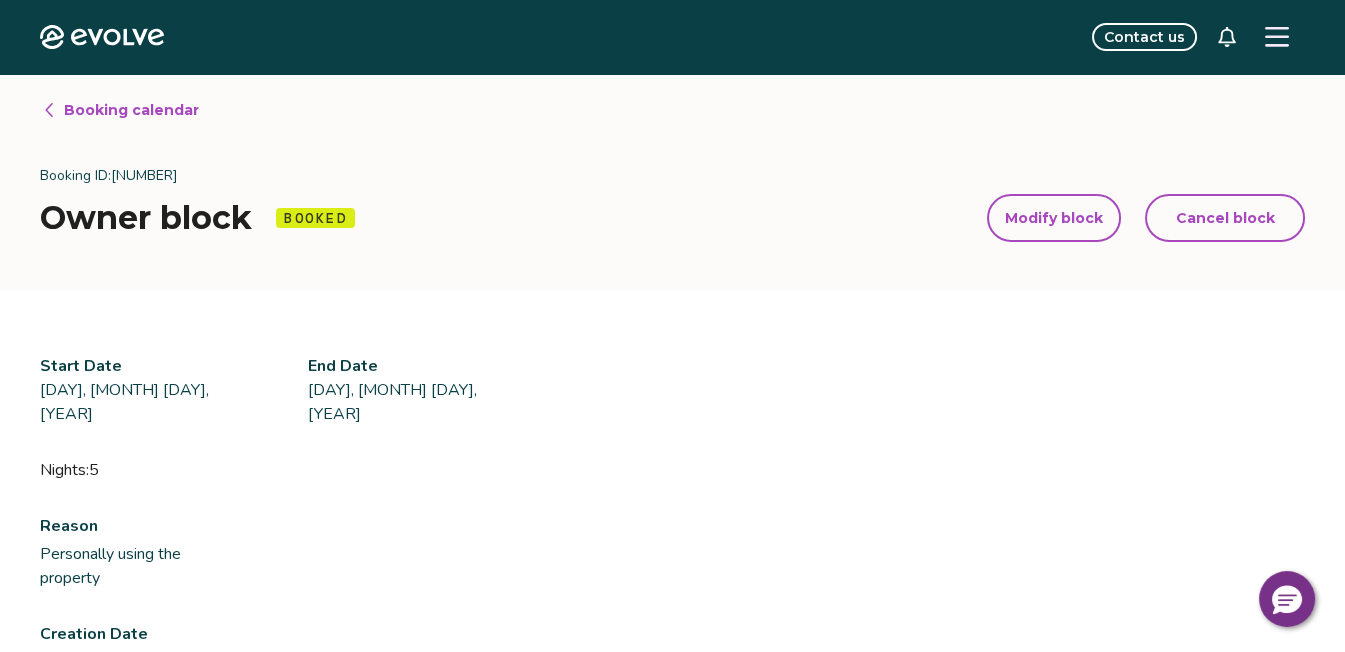 click on "Modify block" at bounding box center (1054, 218) 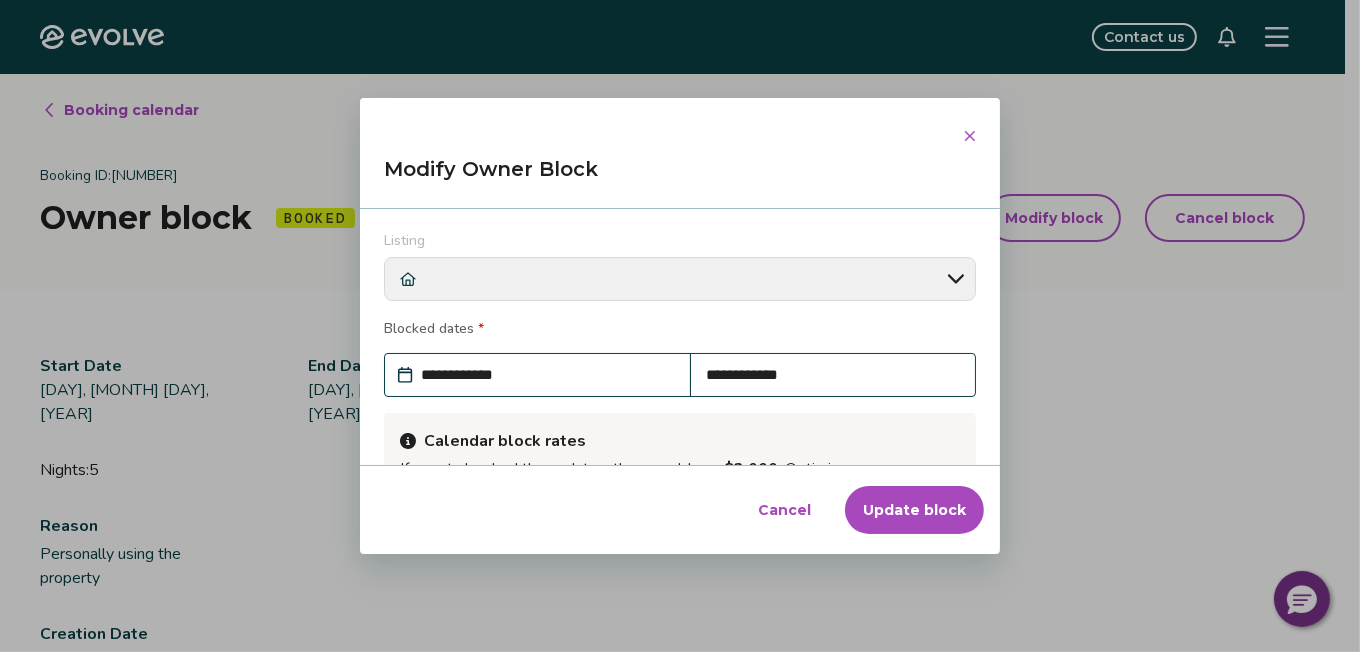 scroll, scrollTop: 0, scrollLeft: 0, axis: both 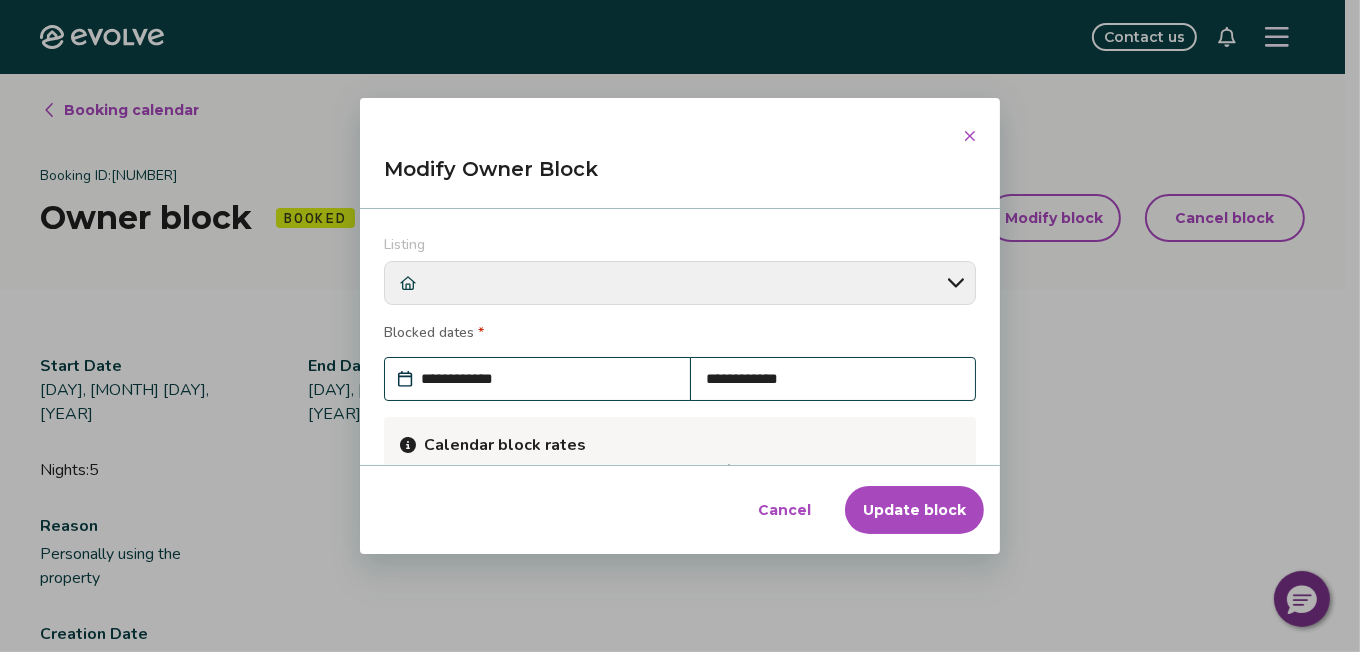click on "**********" at bounding box center (547, 379) 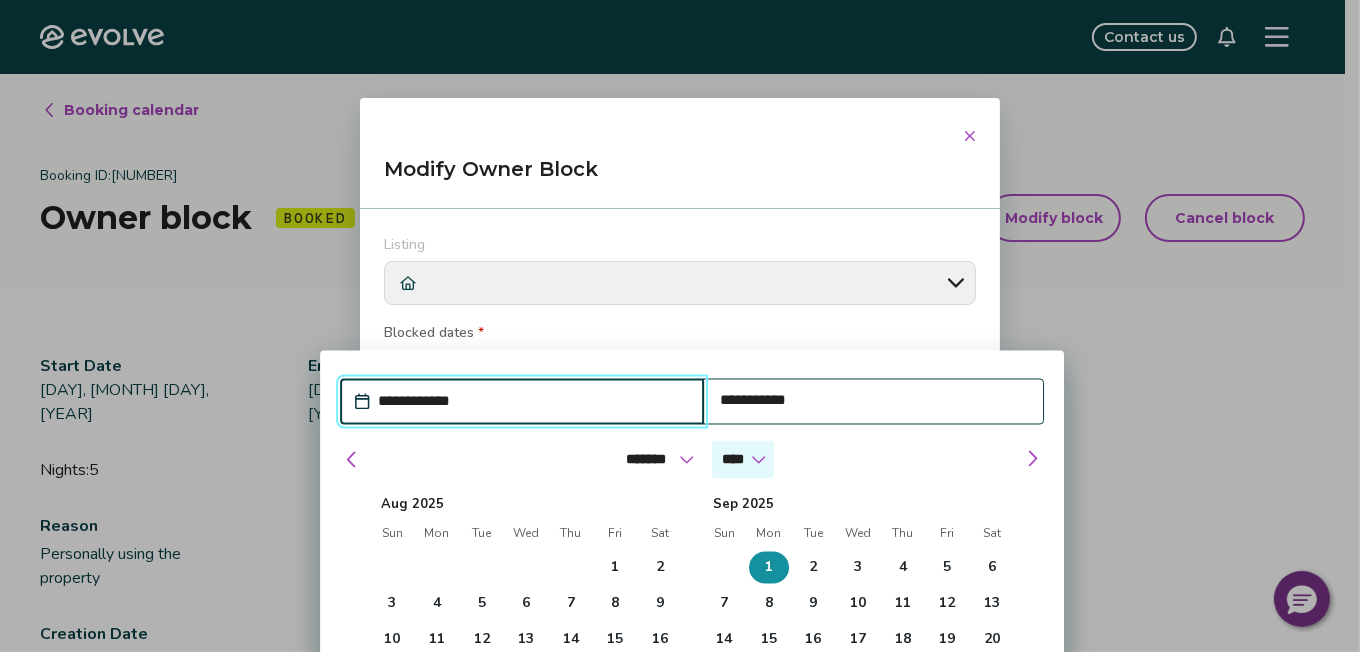 click on "****" at bounding box center (743, 459) 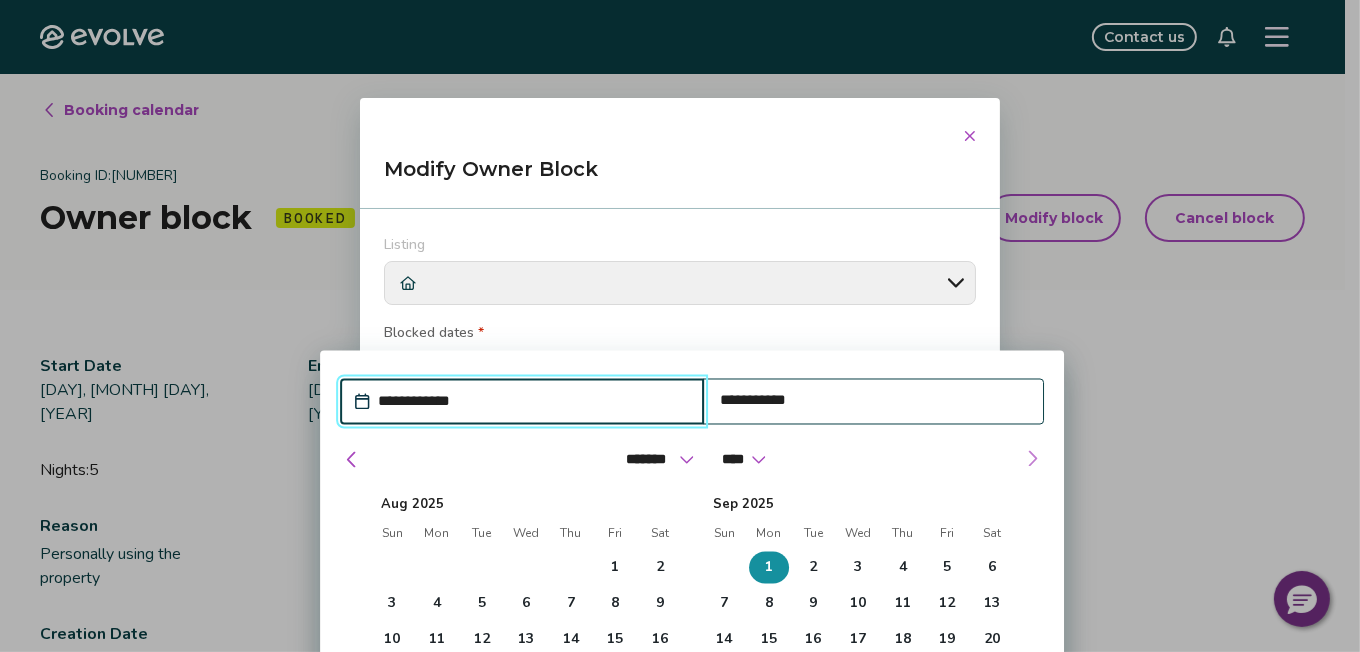 click at bounding box center [1032, 458] 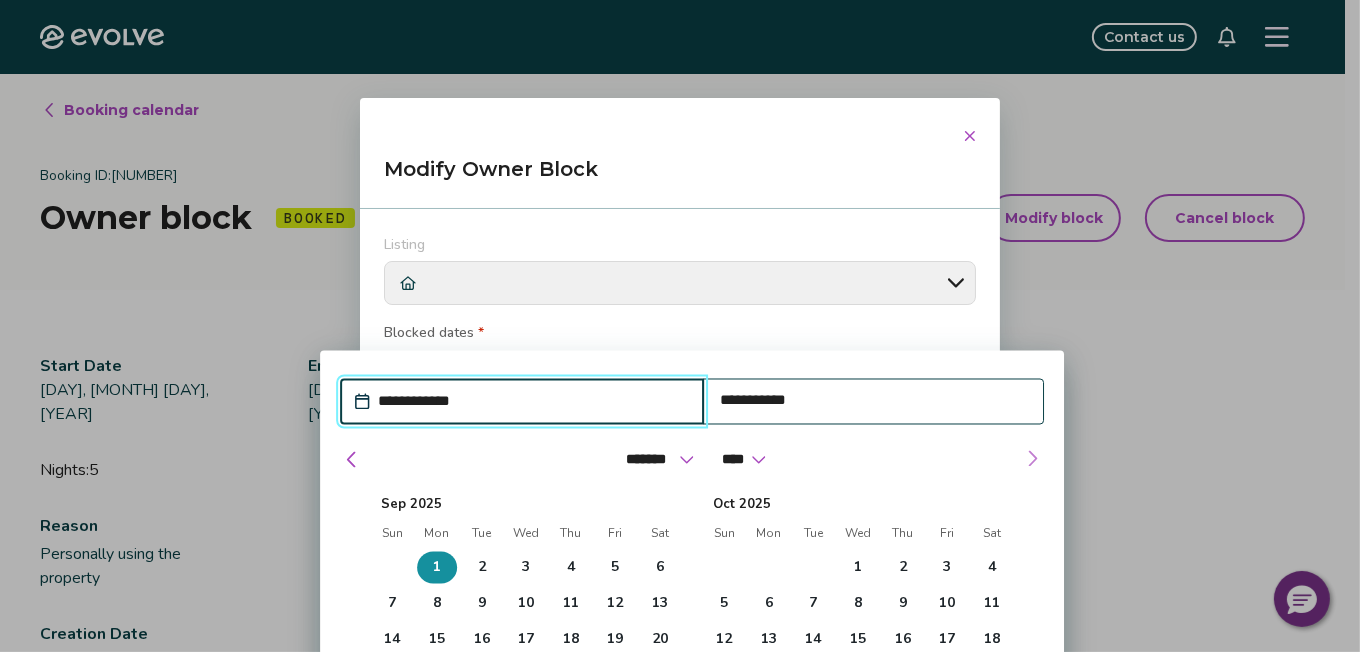 click at bounding box center (1032, 458) 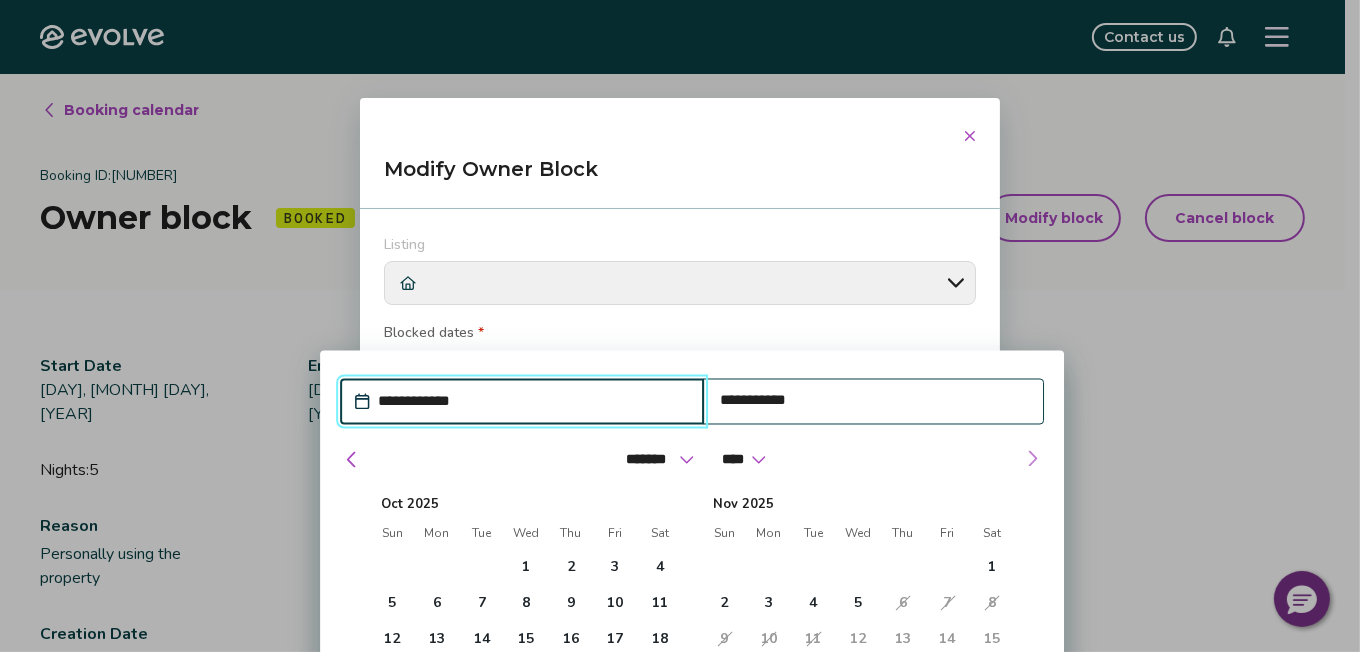 click at bounding box center (1032, 458) 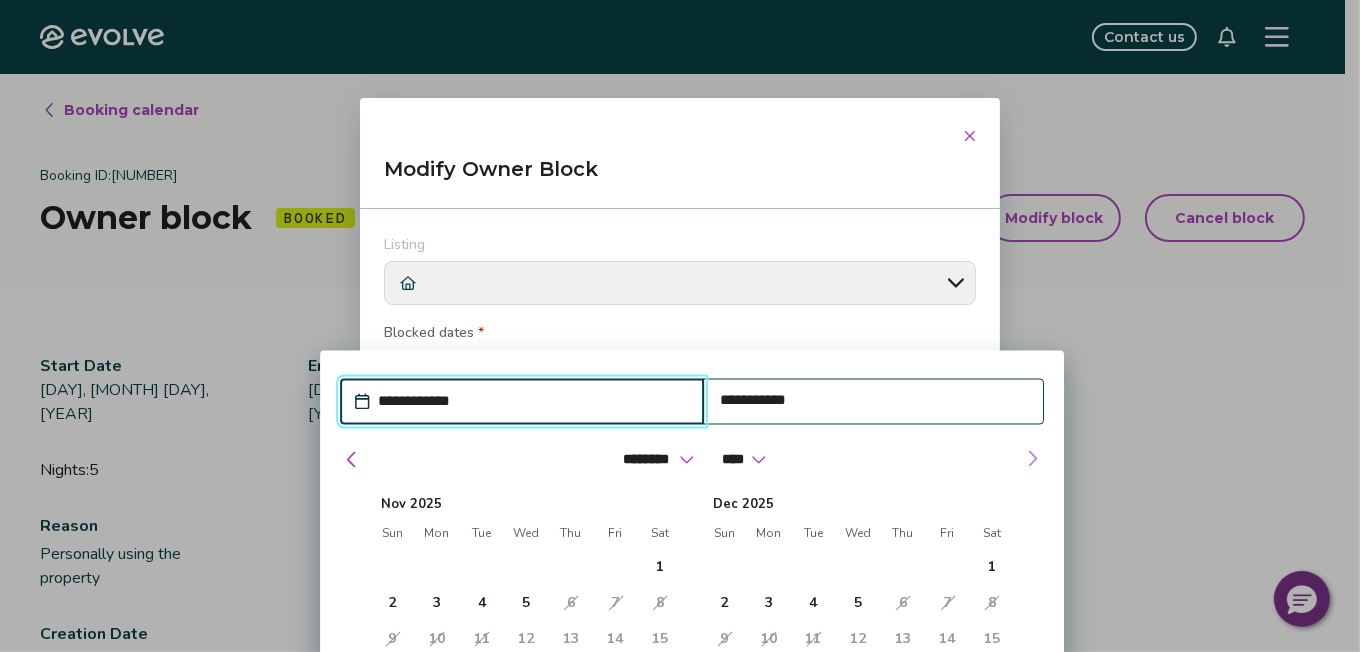 click at bounding box center [1032, 458] 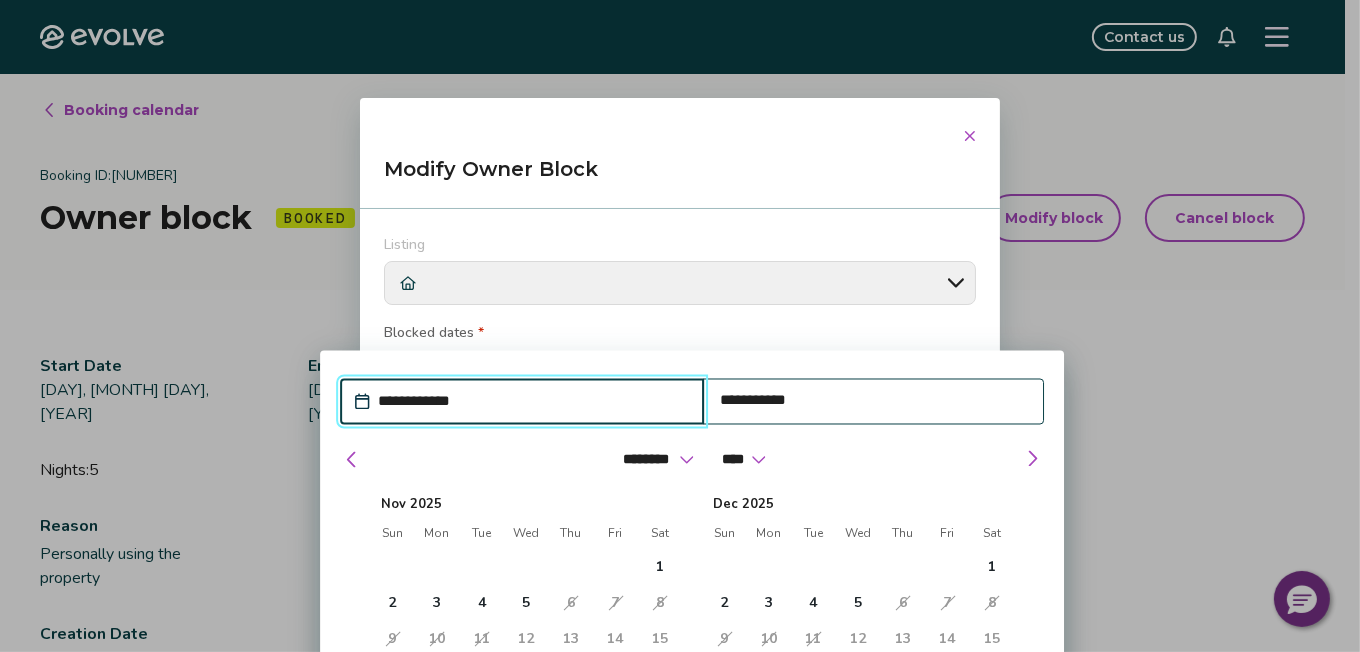 click on "**********" at bounding box center [532, 401] 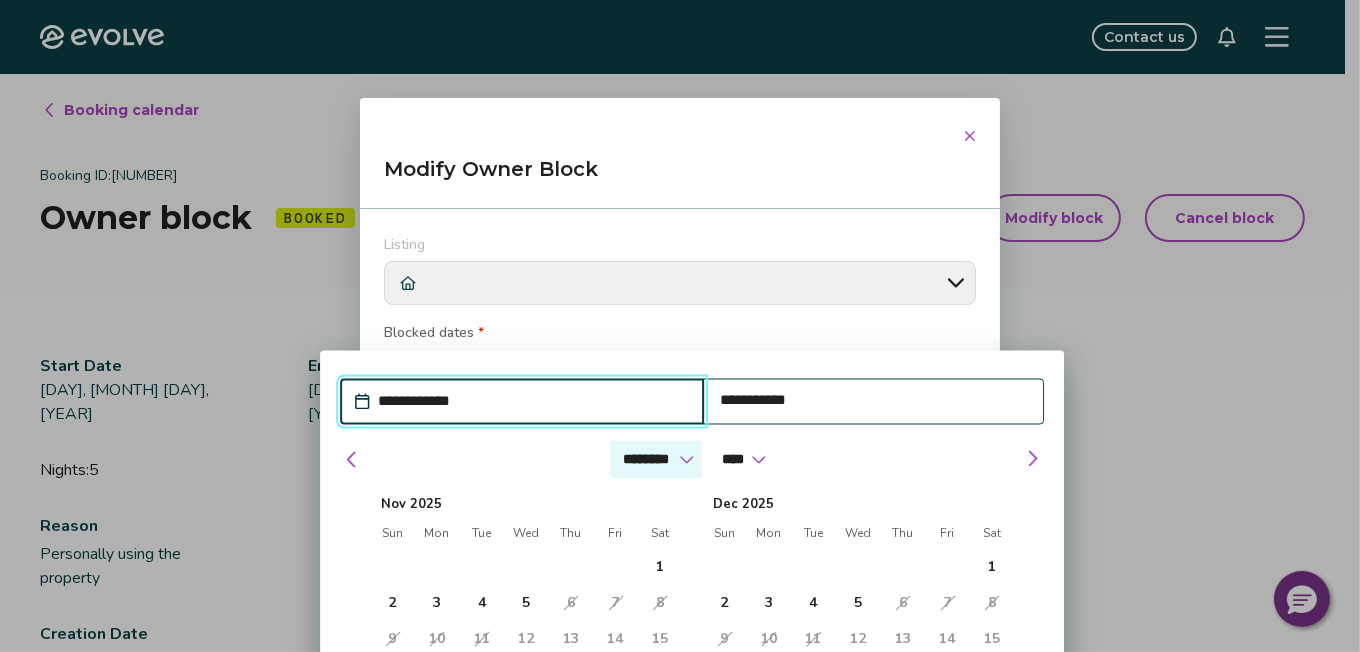click on "******* ******** ***** ***** *** **** **** ****** ********* ******* ******** ********" at bounding box center [656, 459] 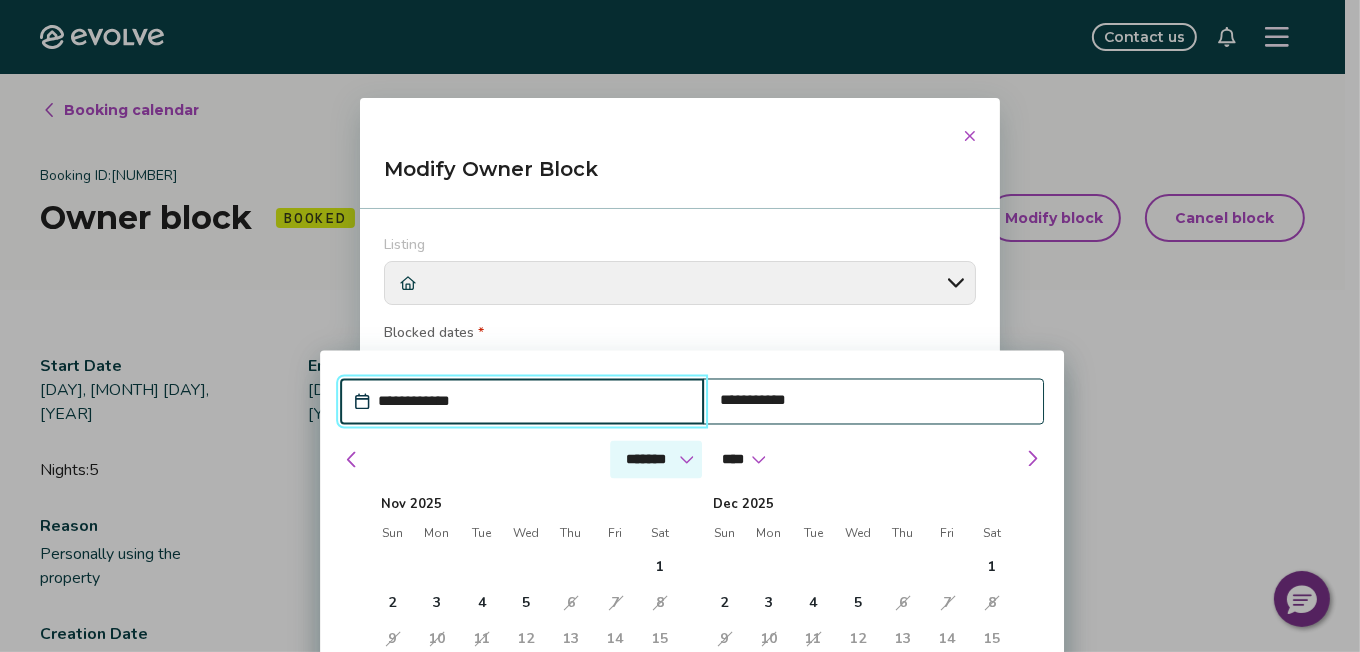 click on "******* ******** ***** ***** *** **** **** ****** ********* ******* ******** ********" at bounding box center [656, 459] 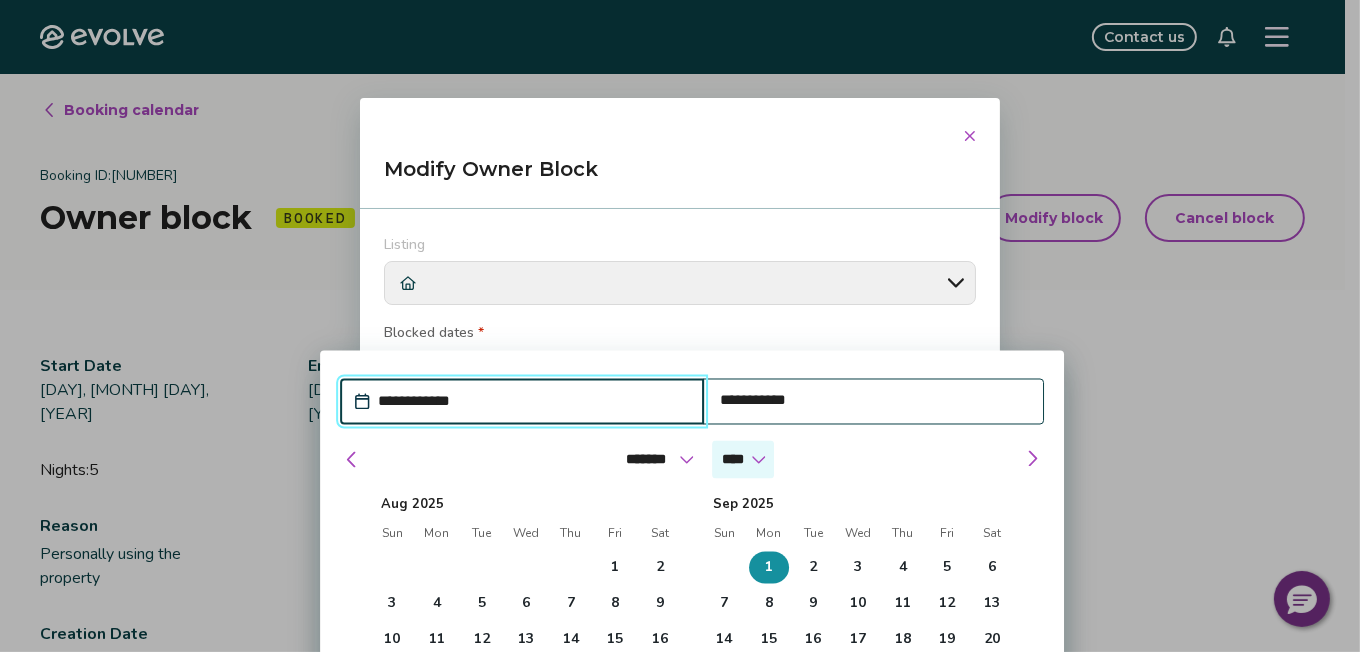 click on "****" at bounding box center [743, 459] 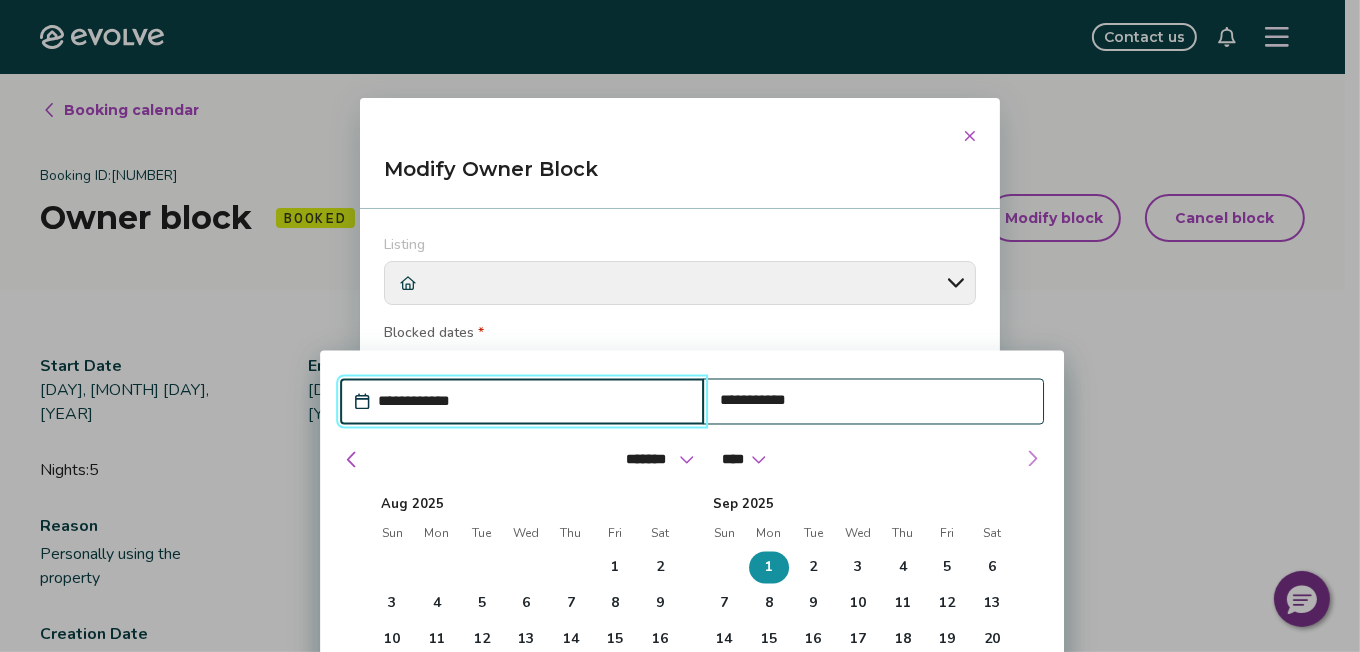 click at bounding box center (1032, 458) 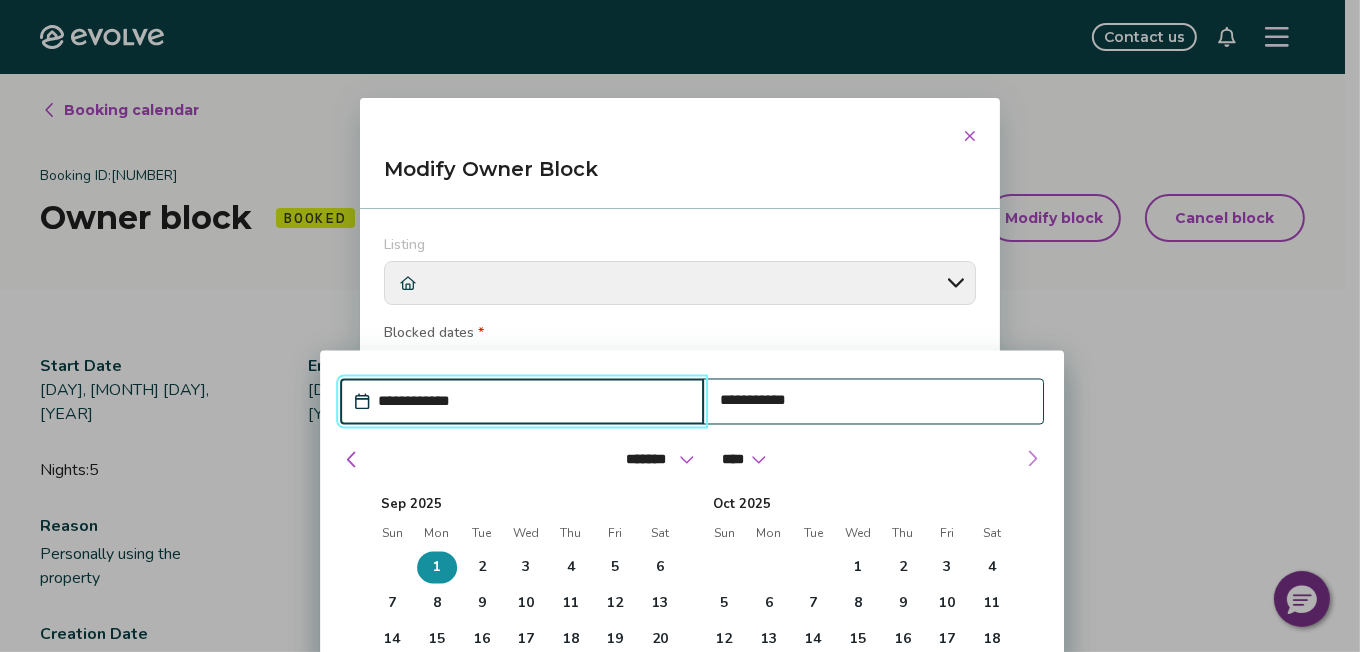 click at bounding box center (1032, 458) 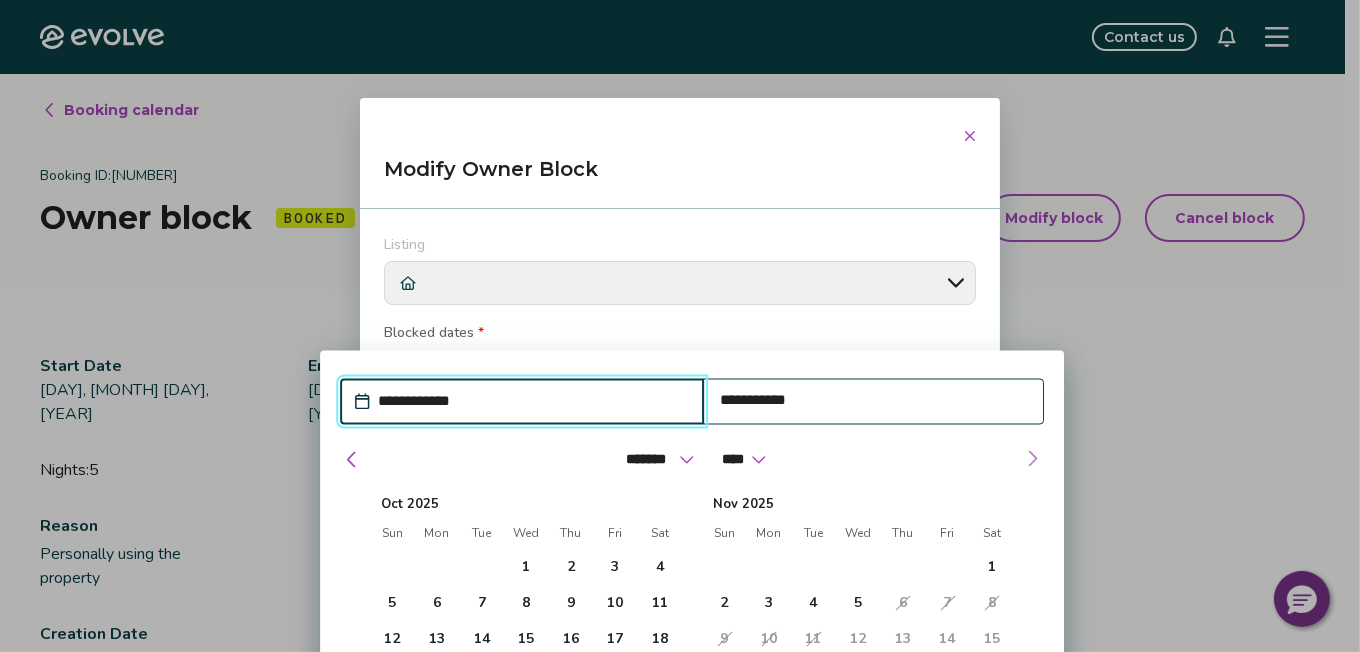 click at bounding box center [1032, 458] 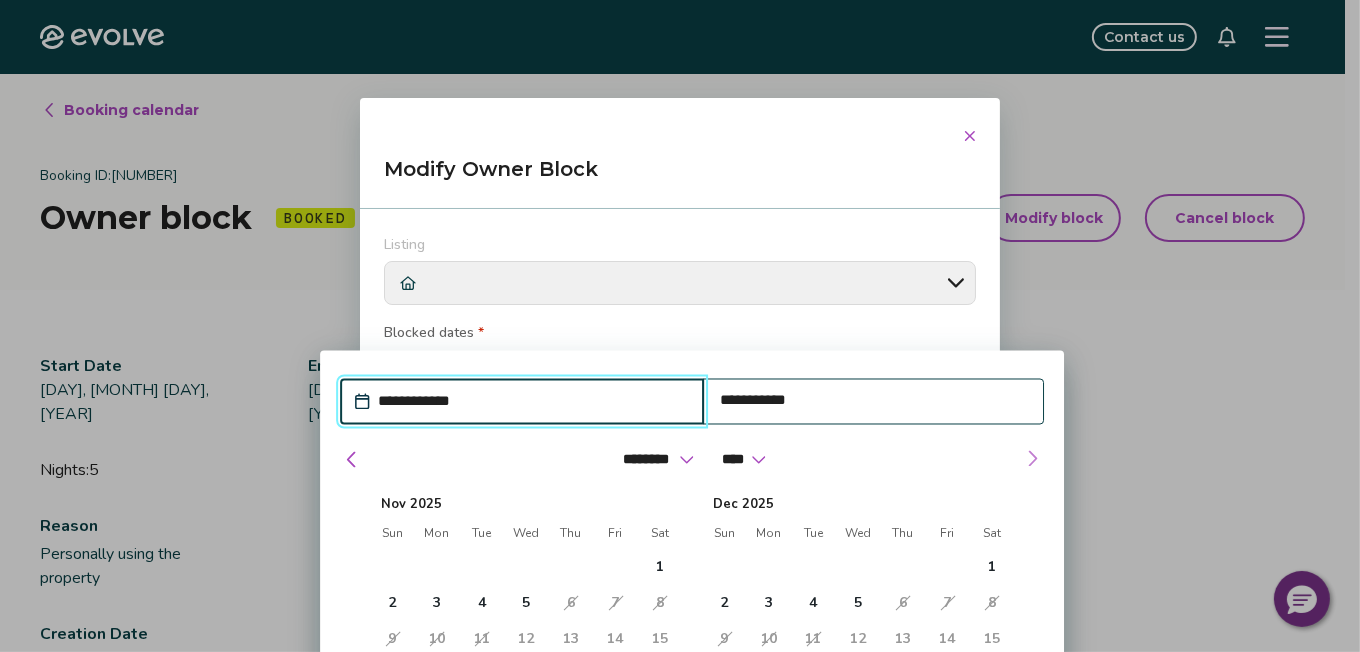 click at bounding box center (1032, 458) 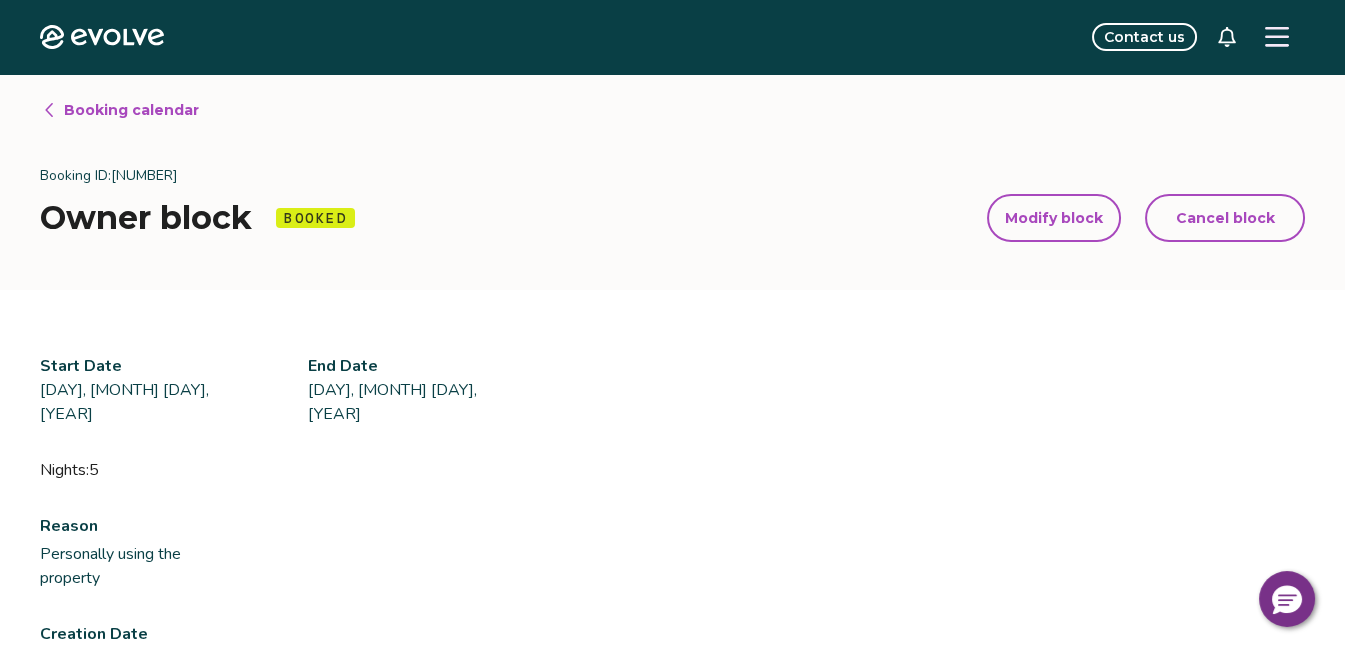 click on "Cancel block" at bounding box center (1225, 218) 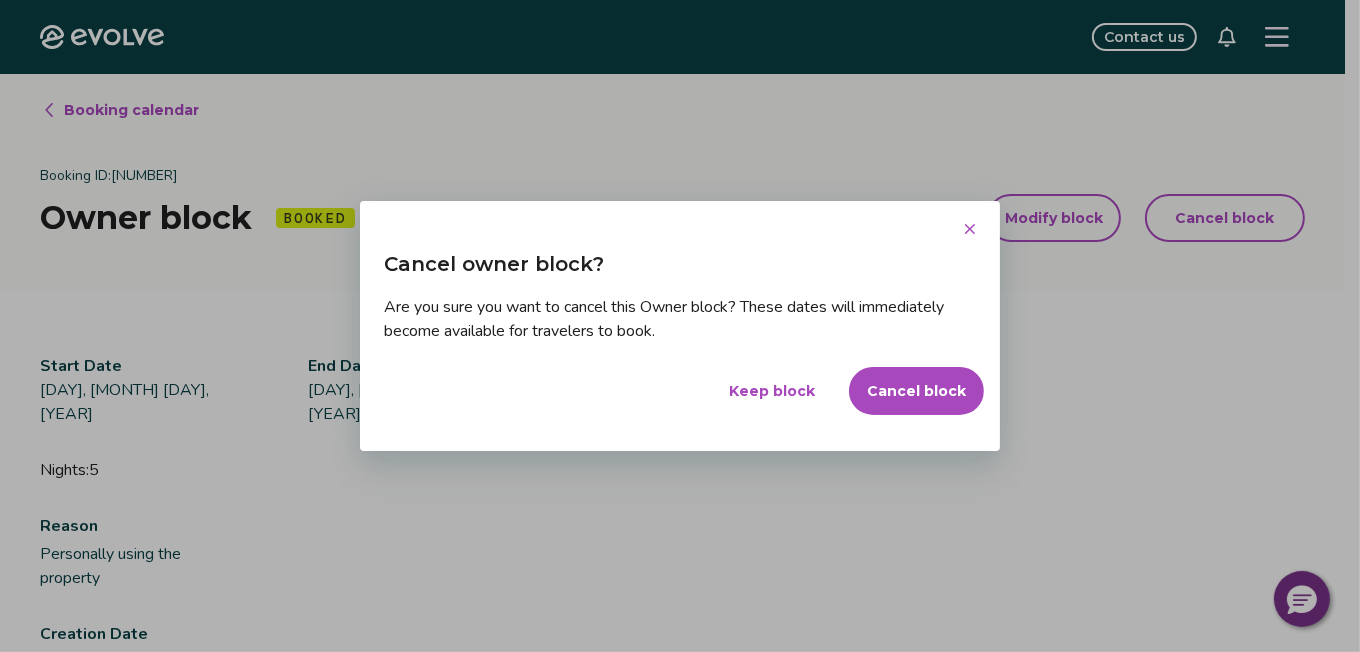 click on "Cancel block" at bounding box center [916, 391] 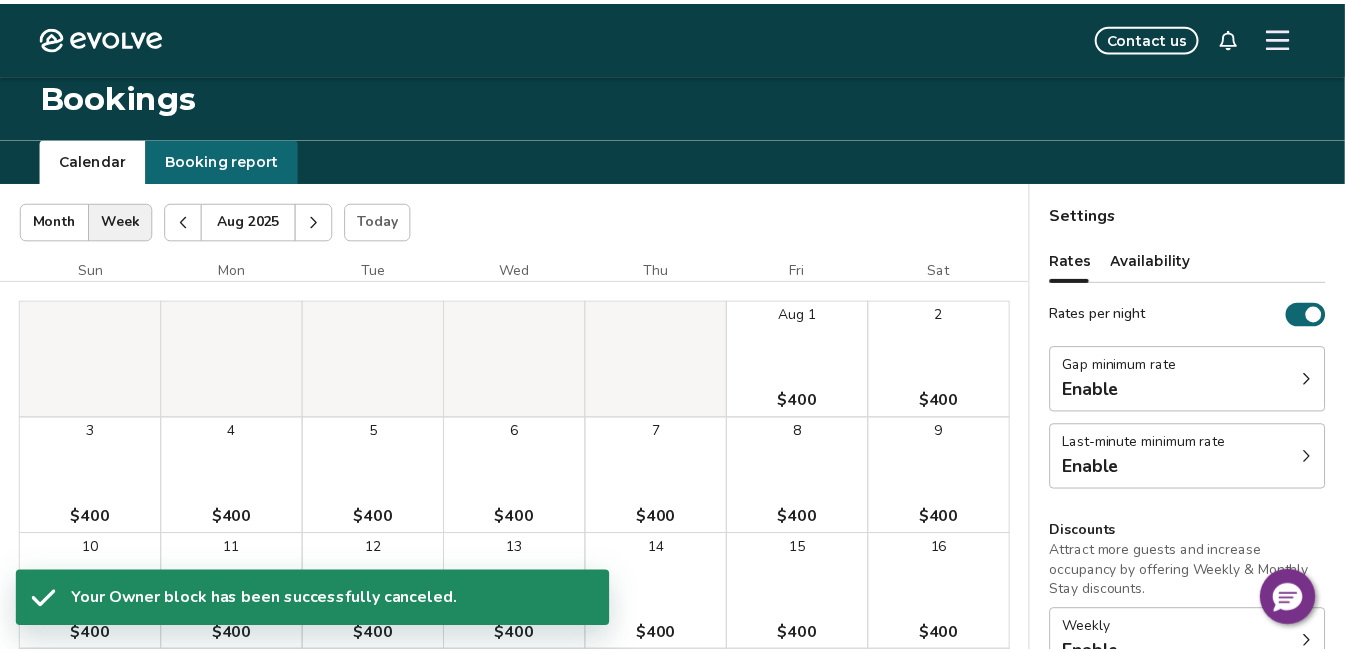 scroll, scrollTop: 73, scrollLeft: 0, axis: vertical 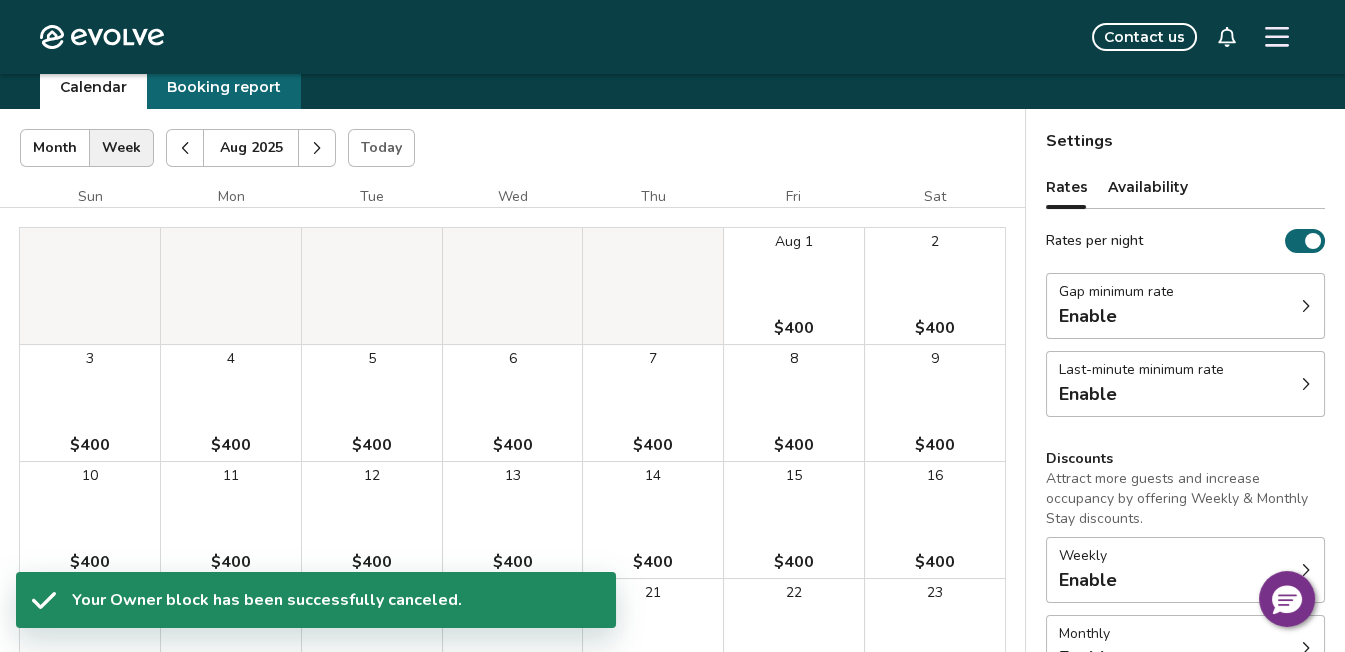 click at bounding box center [317, 148] 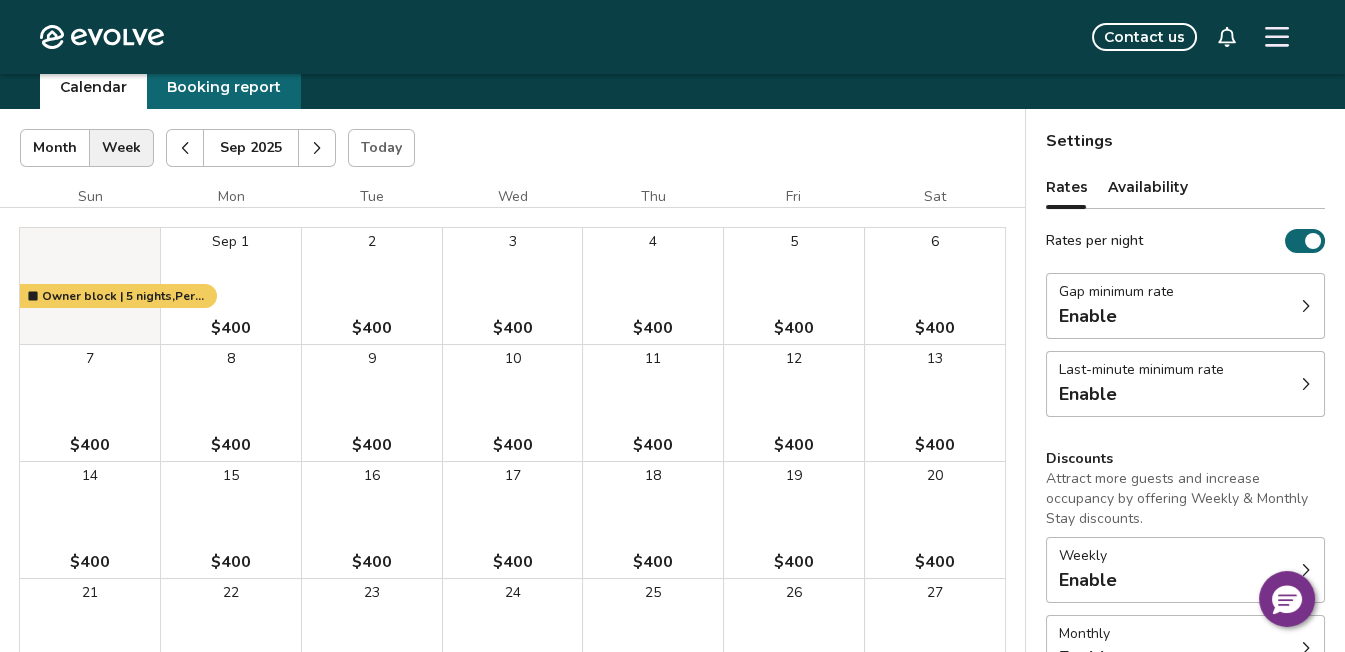 click at bounding box center (317, 148) 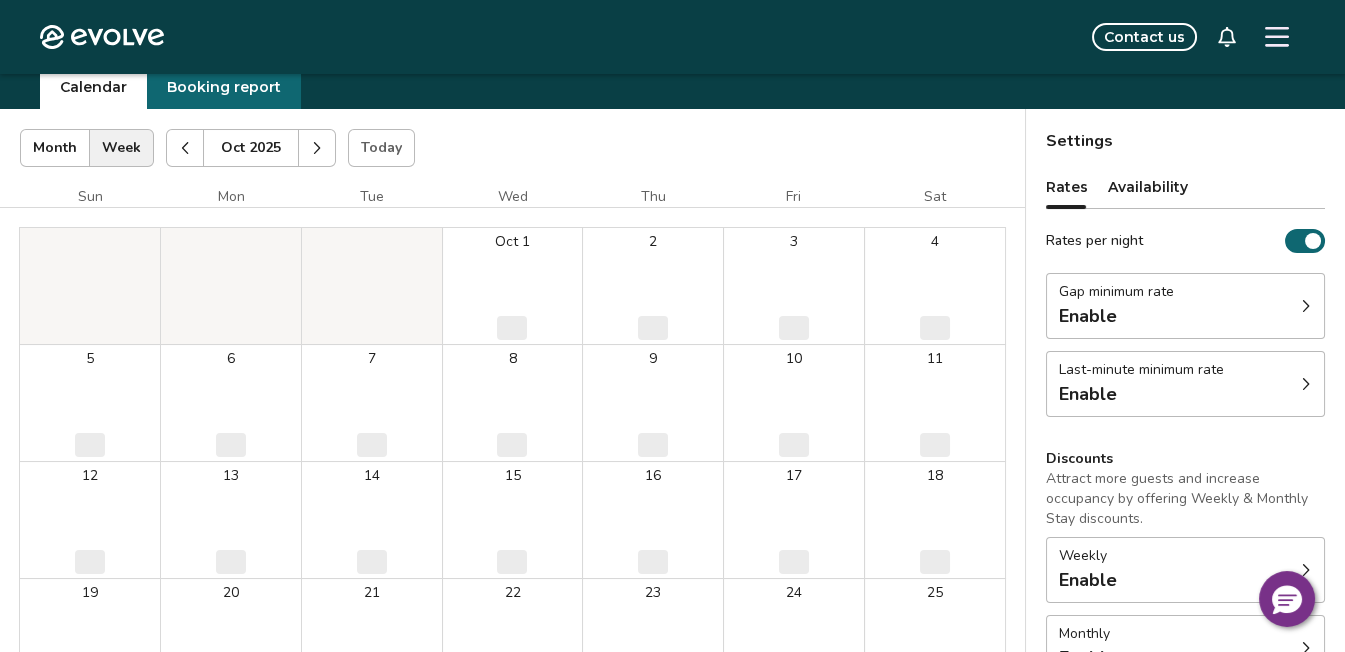 click at bounding box center [317, 148] 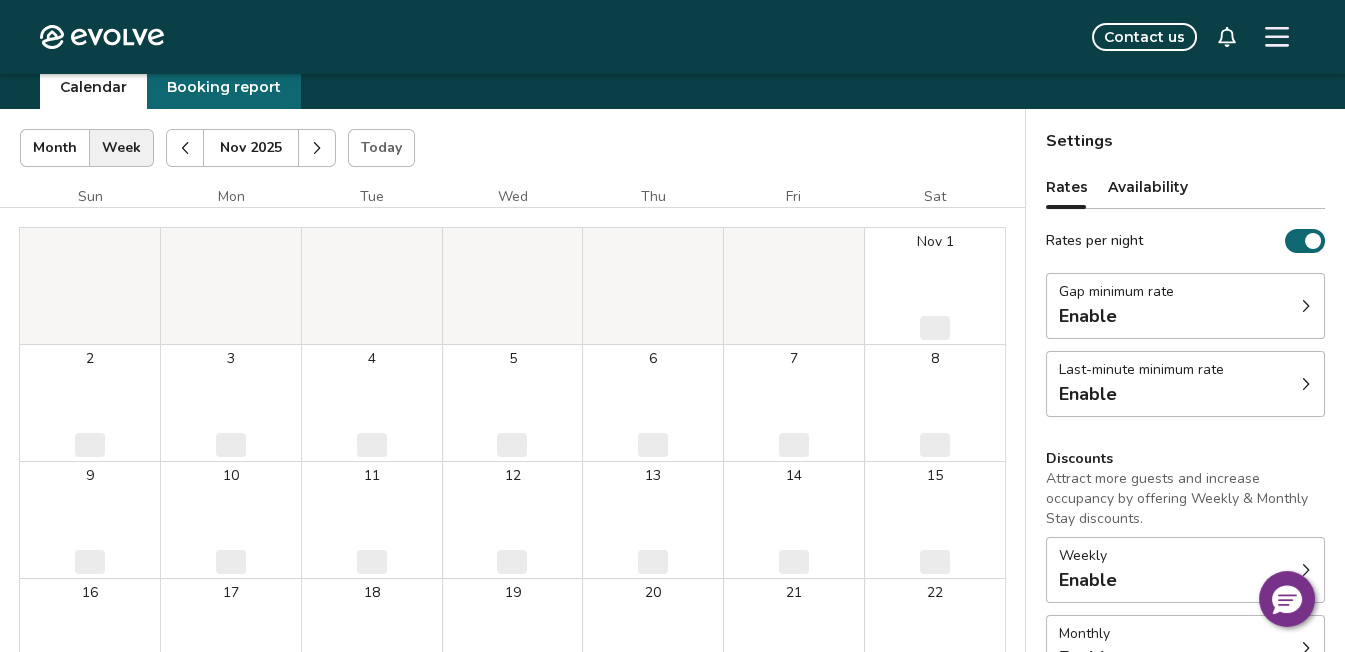 click at bounding box center [317, 148] 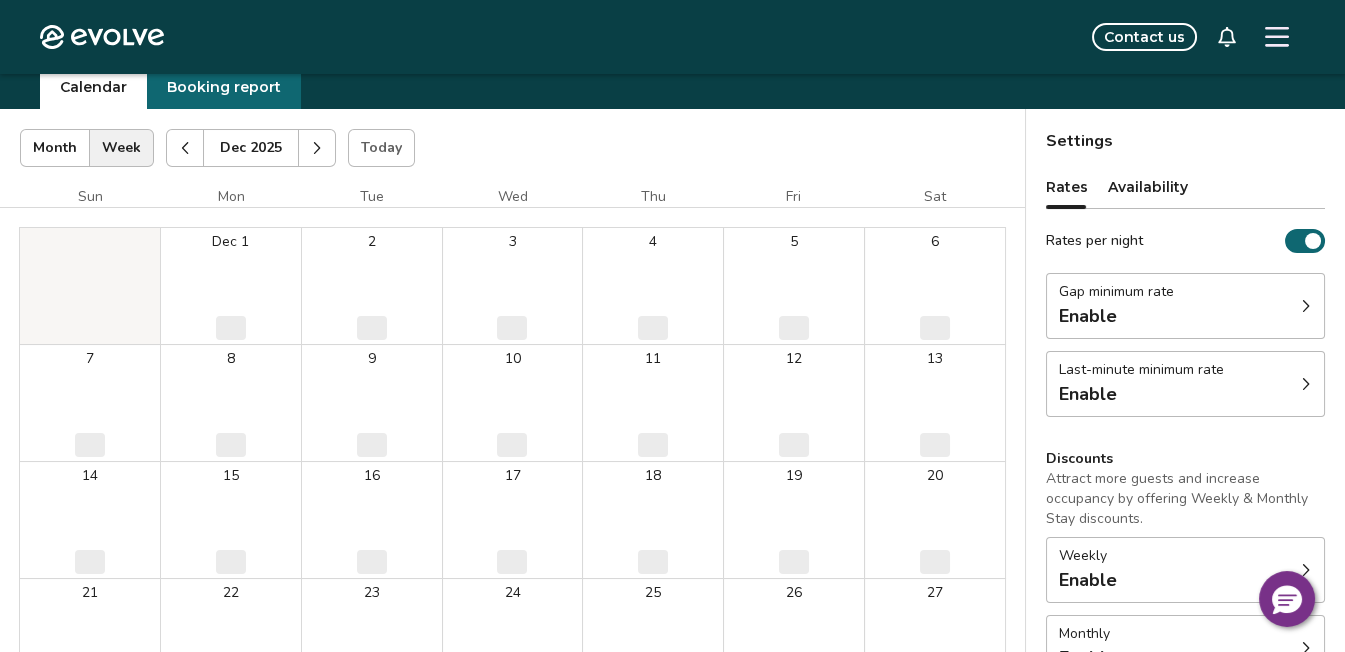 click at bounding box center [317, 148] 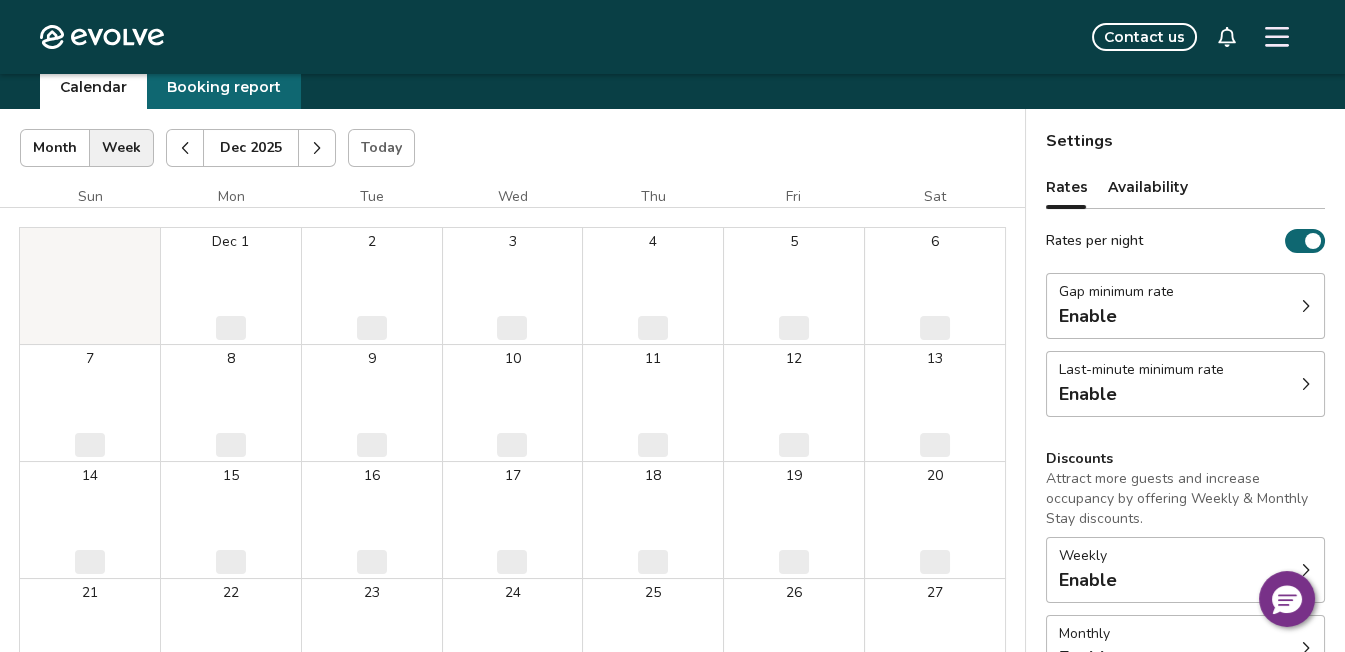 click at bounding box center [317, 148] 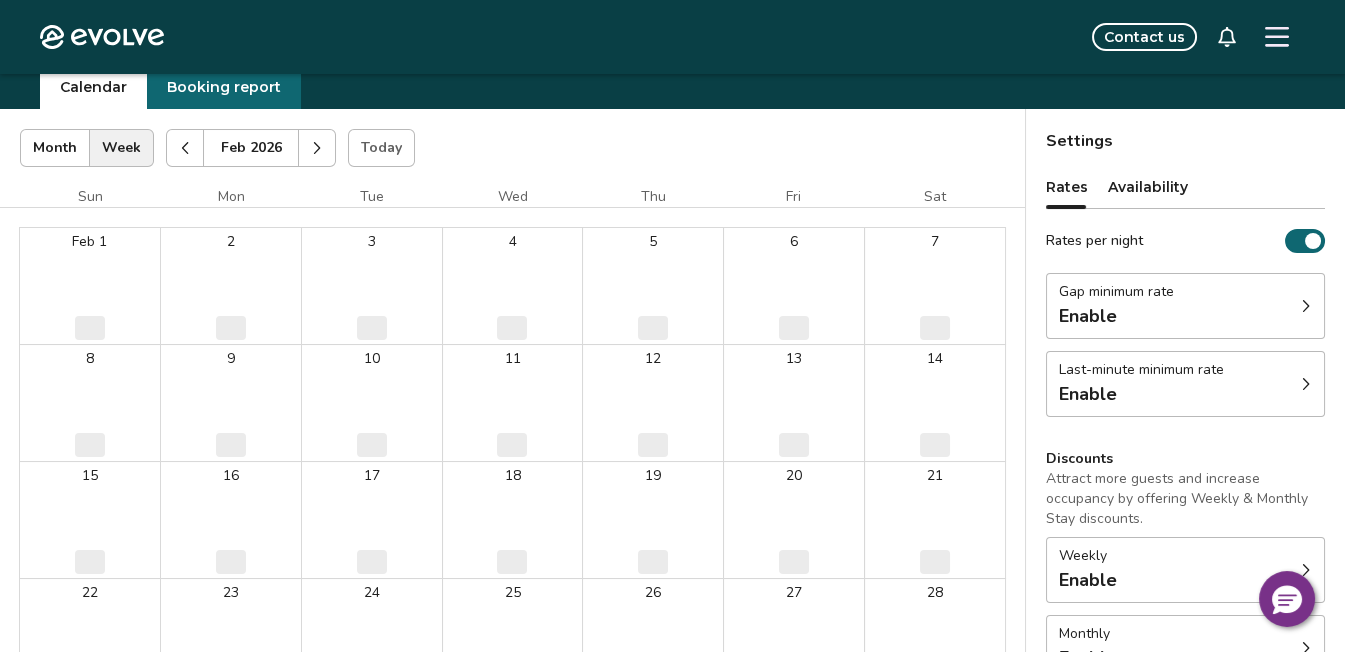 click at bounding box center [317, 148] 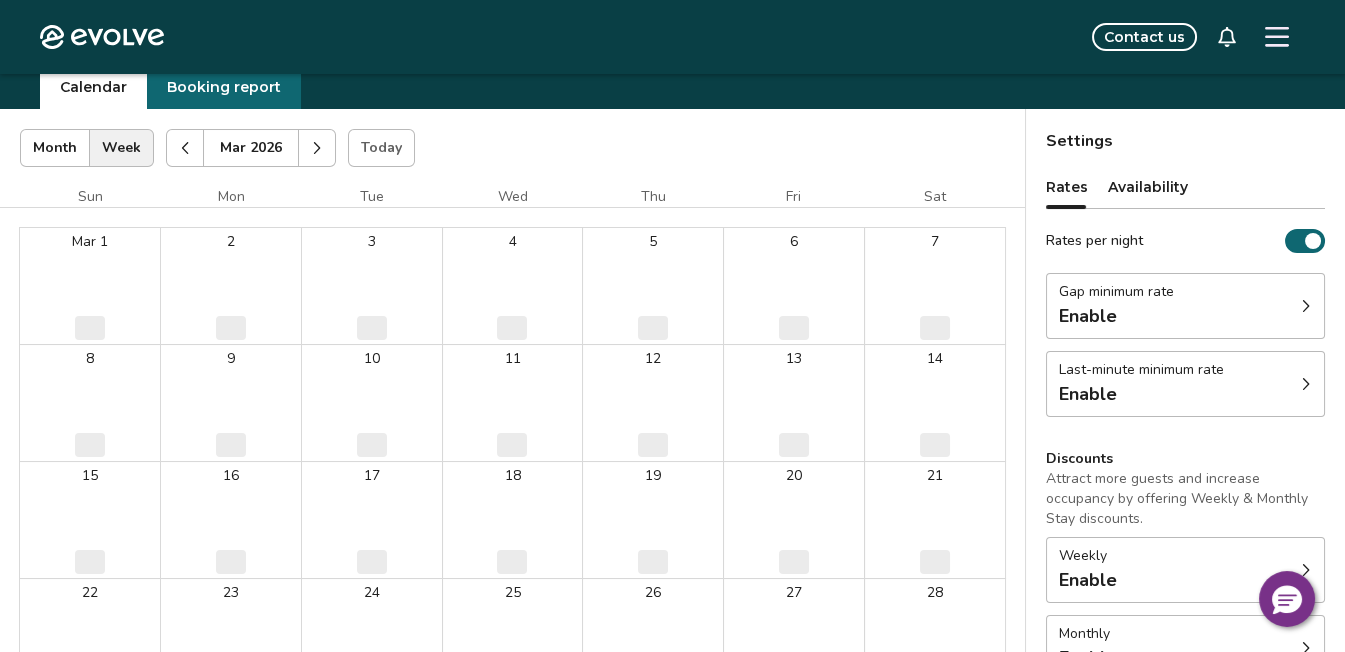click at bounding box center [317, 148] 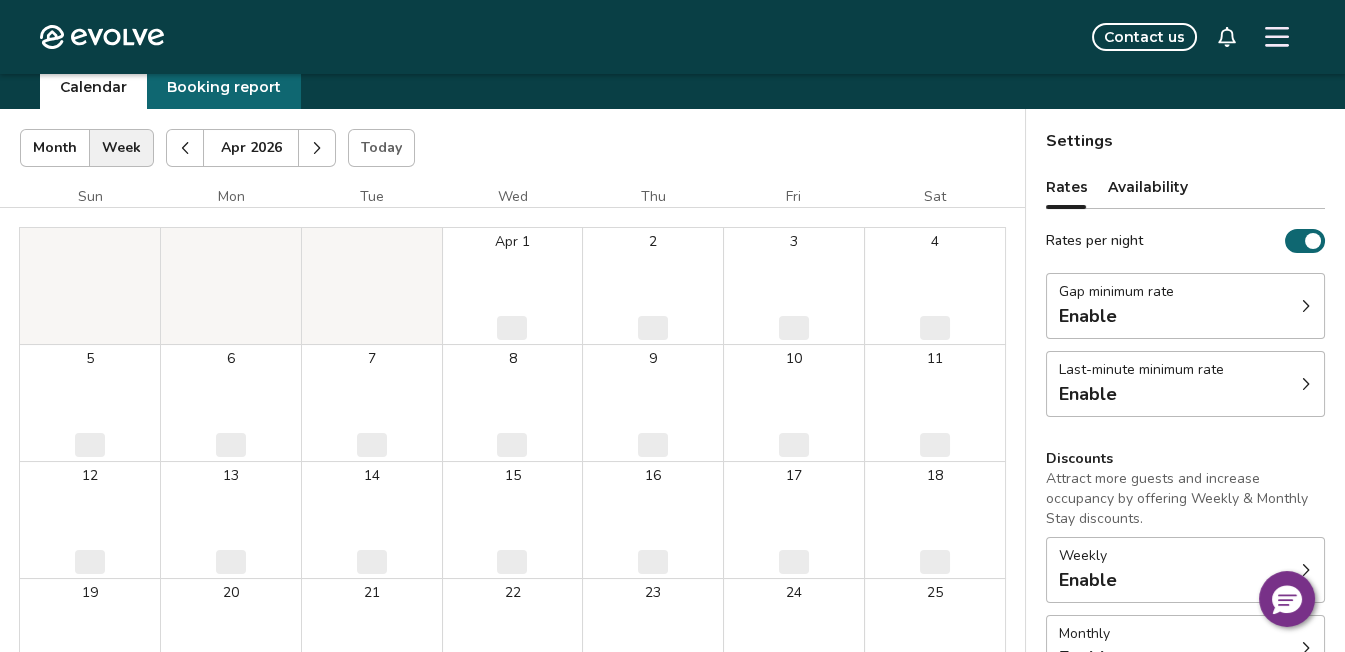click at bounding box center [317, 148] 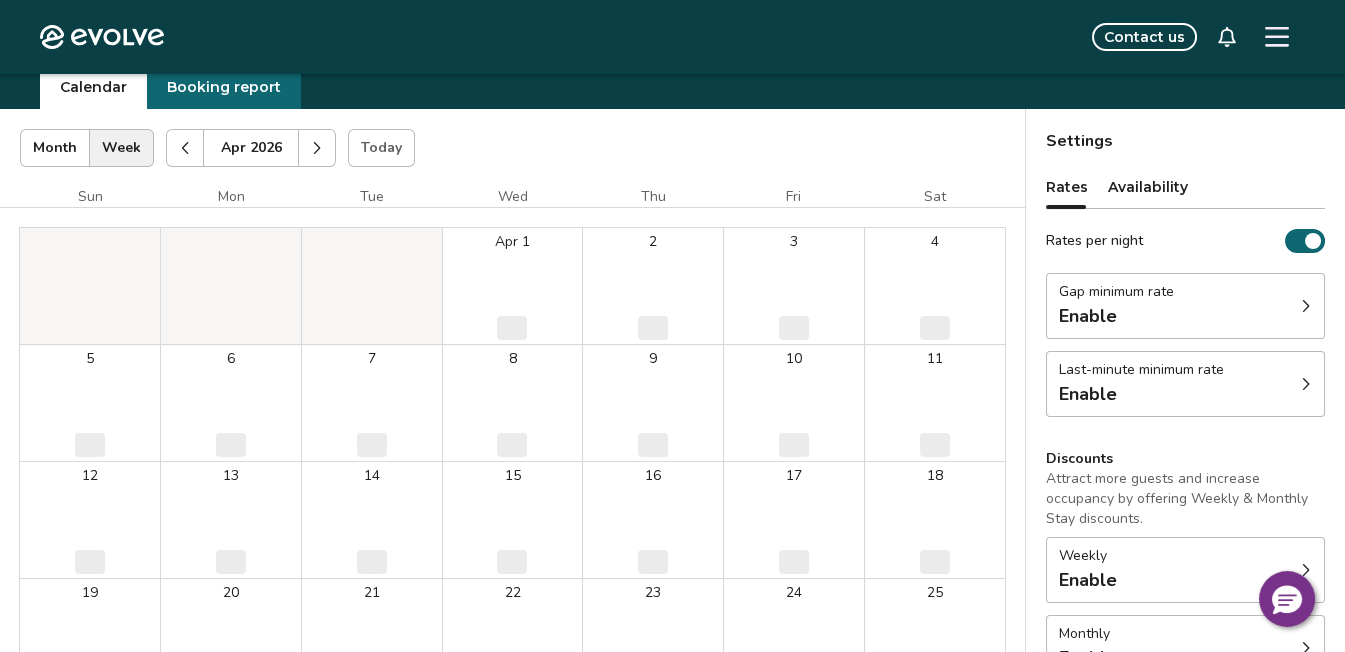 click at bounding box center (317, 148) 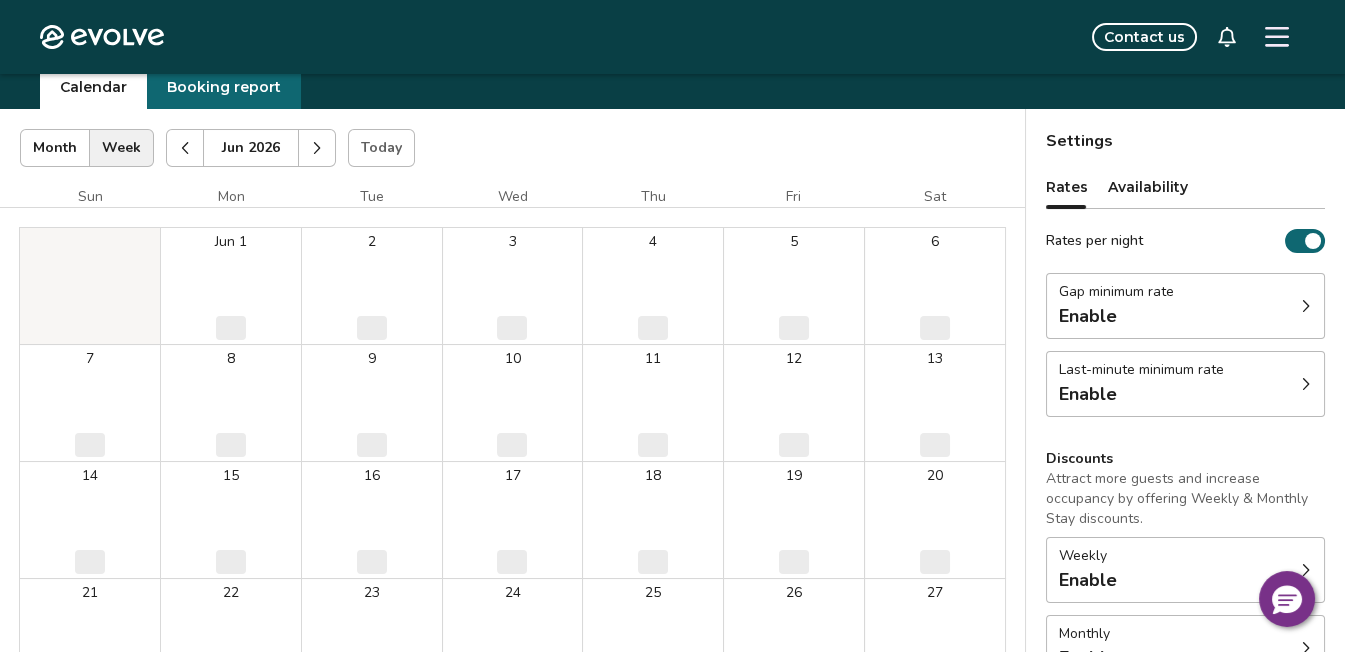 click at bounding box center (317, 148) 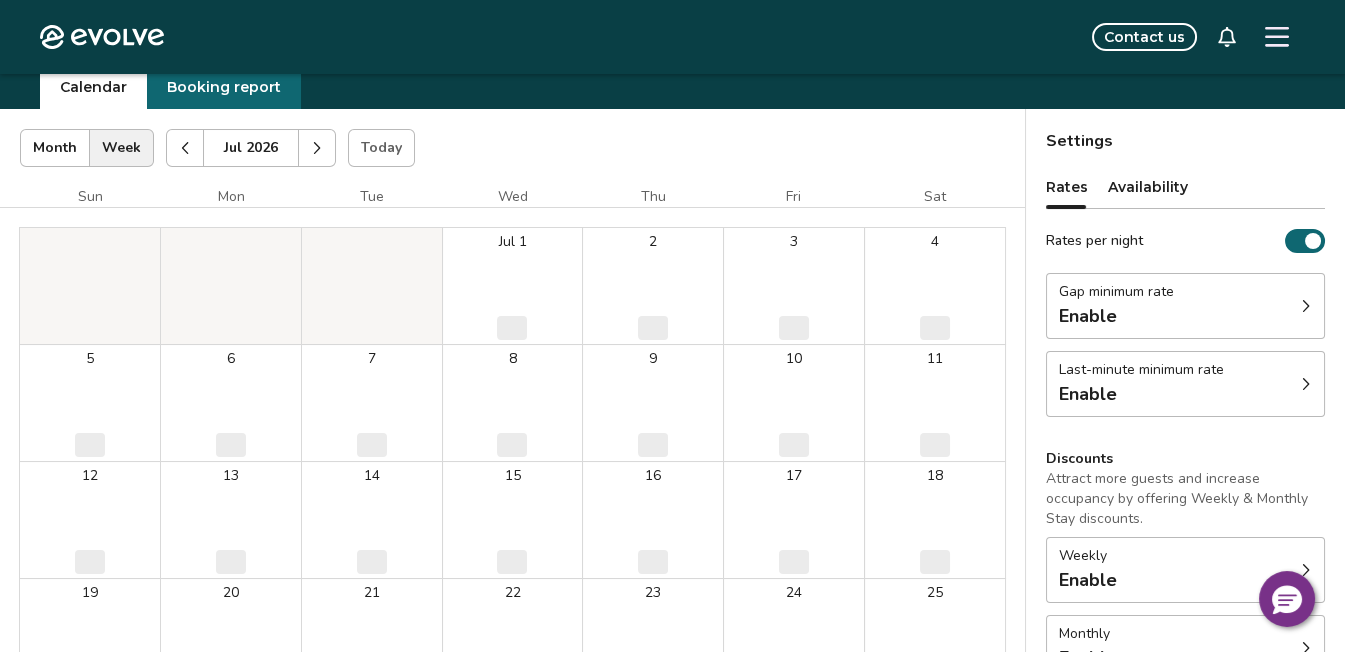 click at bounding box center (317, 148) 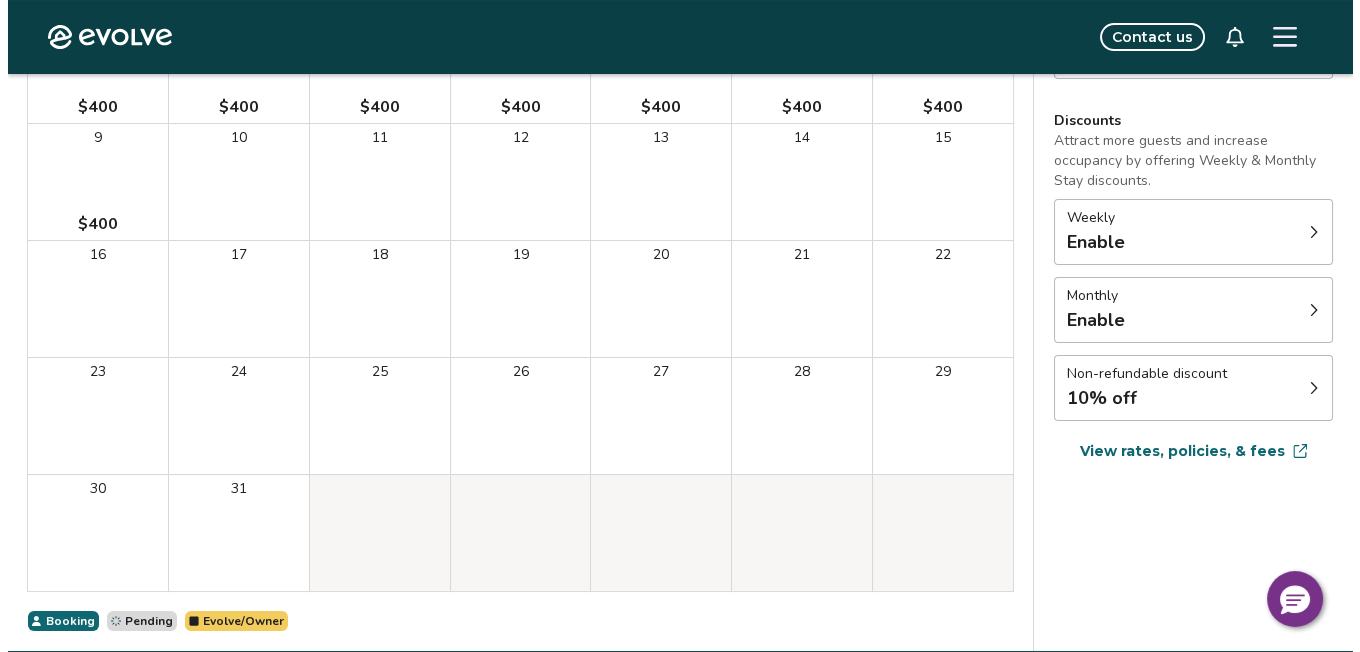 scroll, scrollTop: 423, scrollLeft: 0, axis: vertical 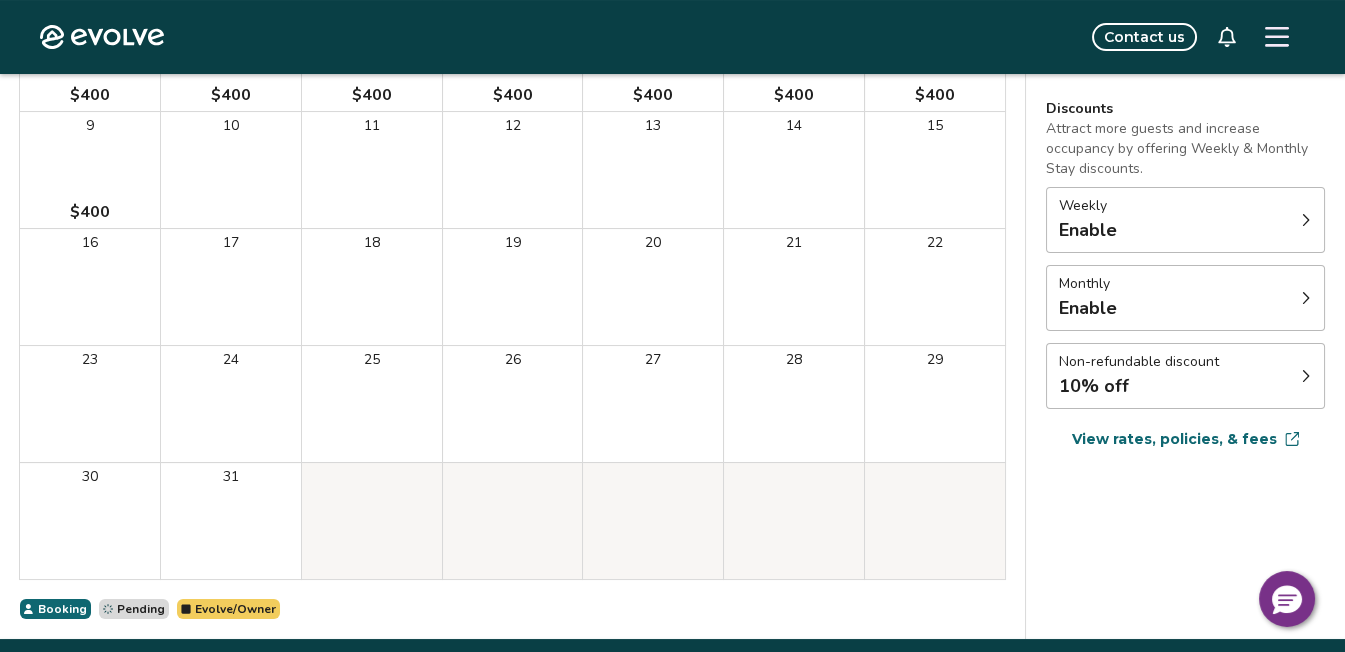 click on "27" at bounding box center (653, 404) 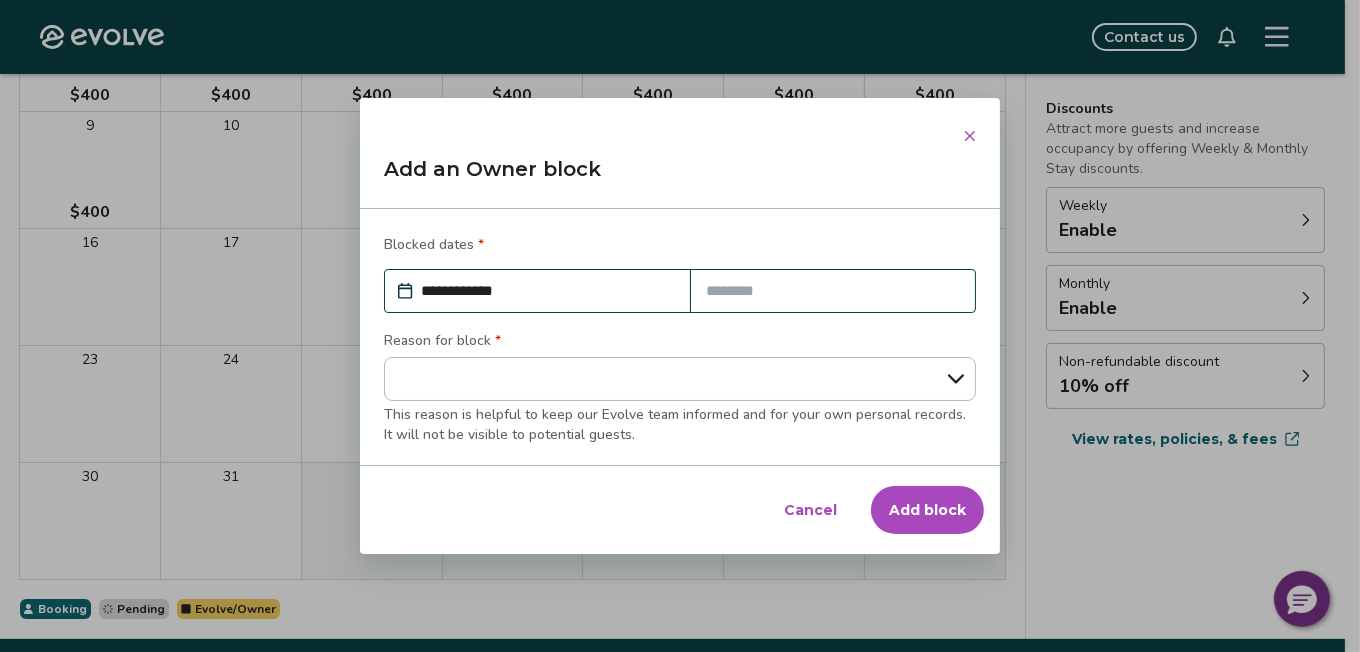 click on "**********" at bounding box center [680, 379] 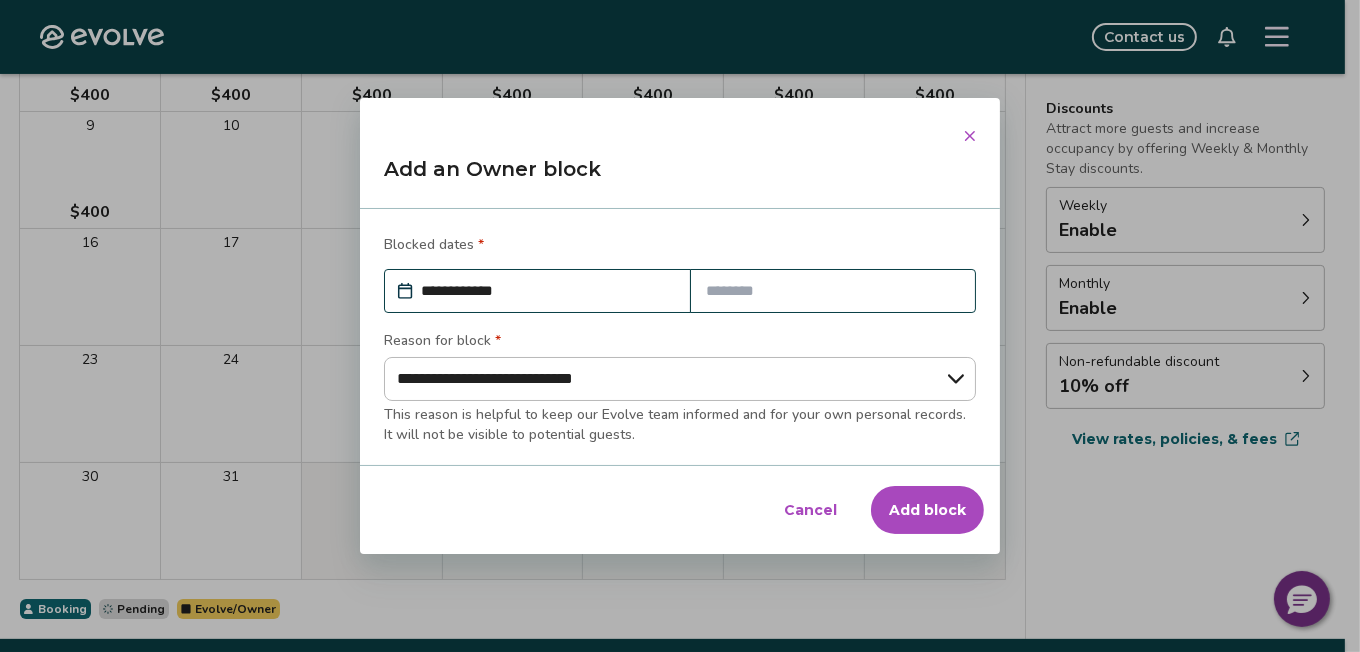 click on "**********" at bounding box center [680, 379] 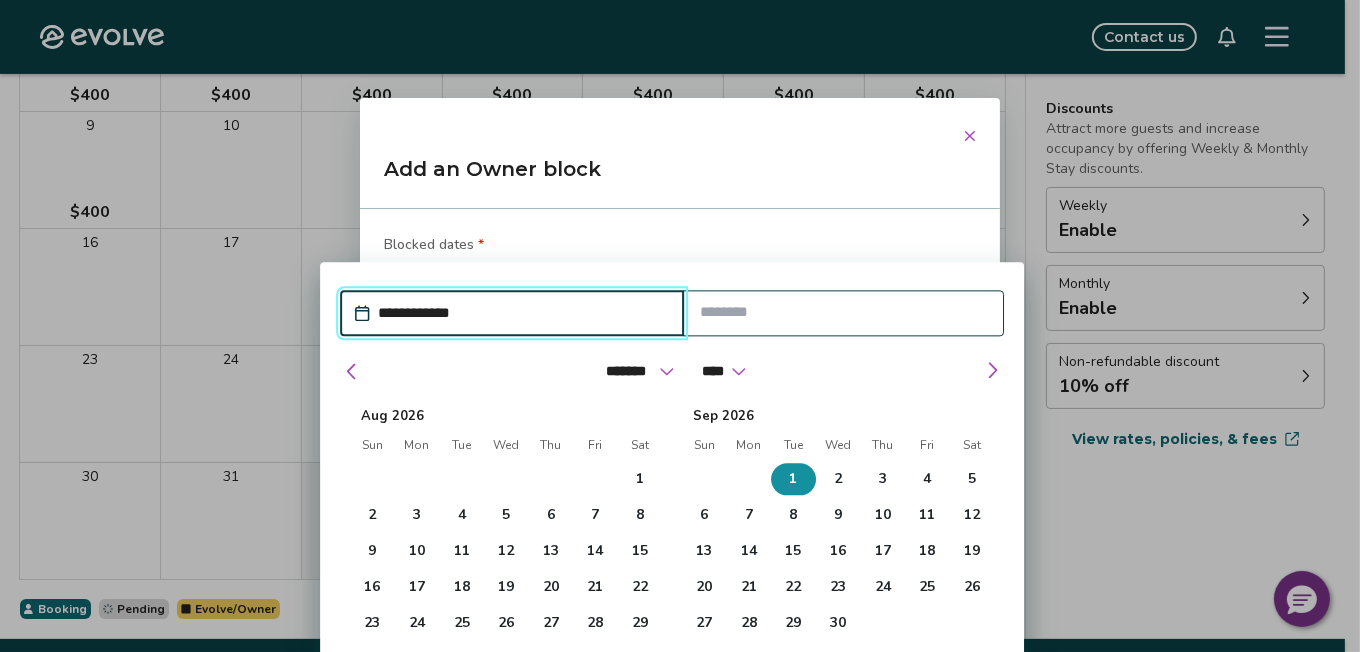 click on "1" at bounding box center [794, 479] 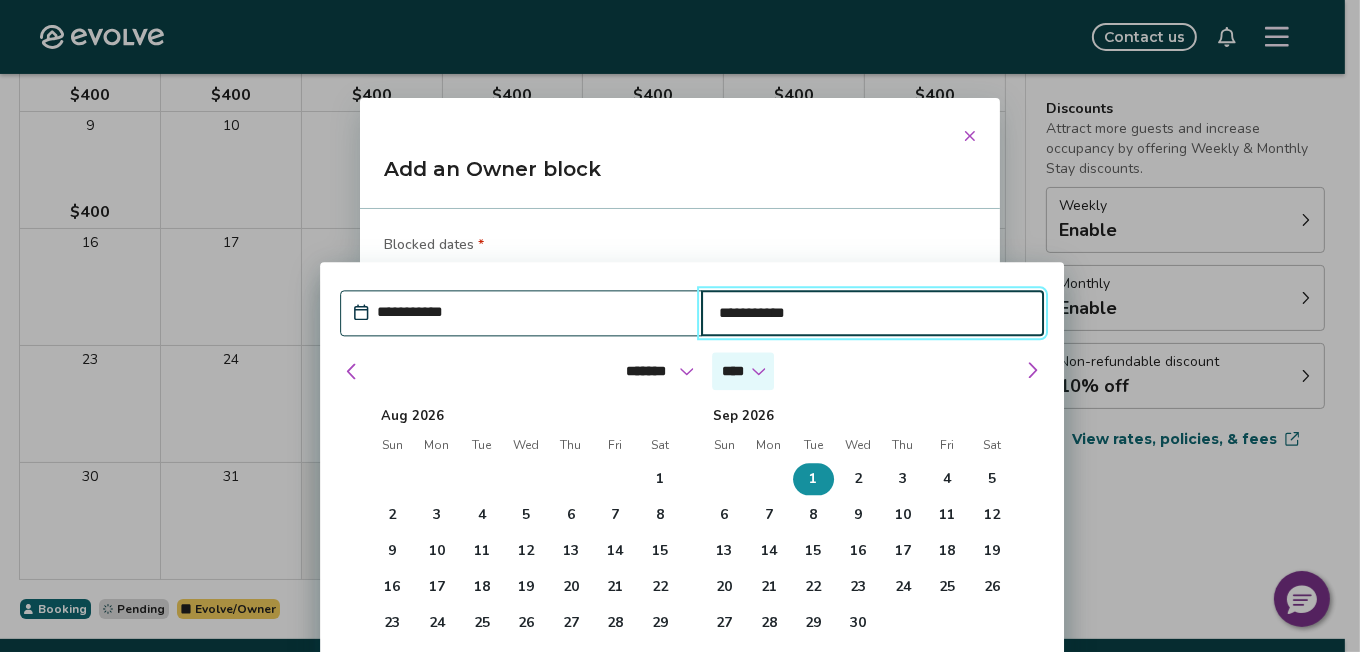 type on "*" 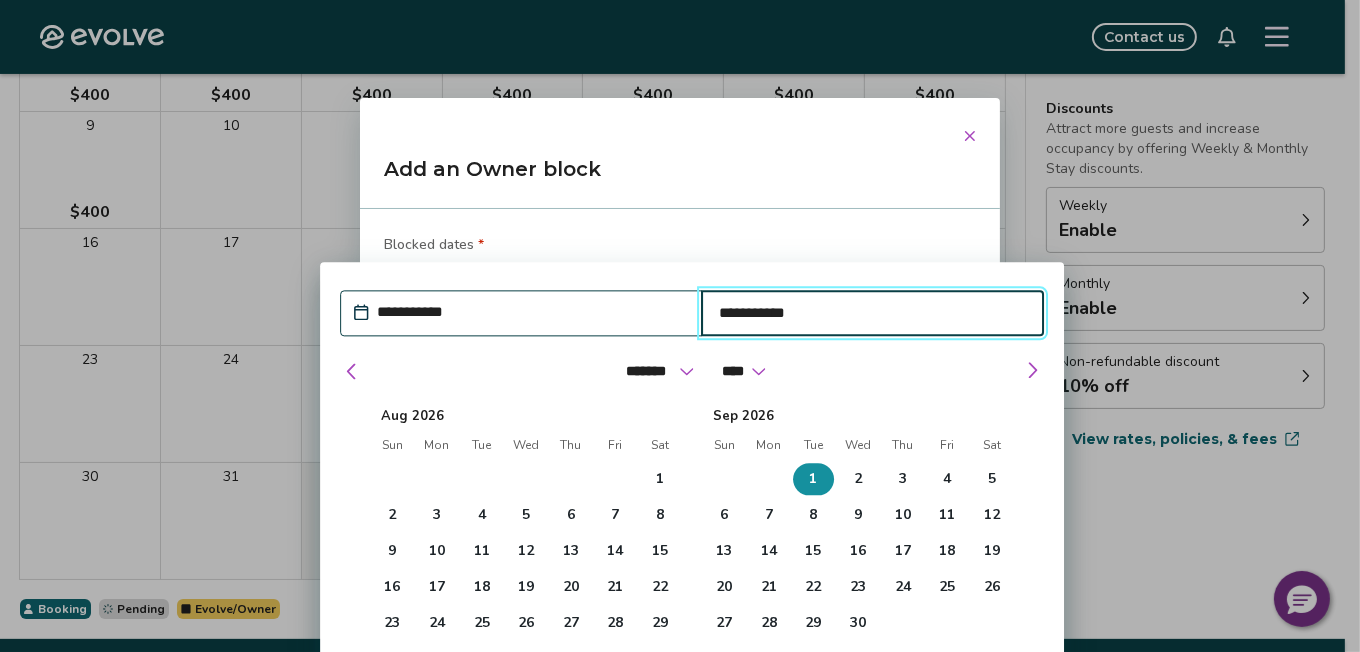 click on "Blocked dates   *" at bounding box center (680, 247) 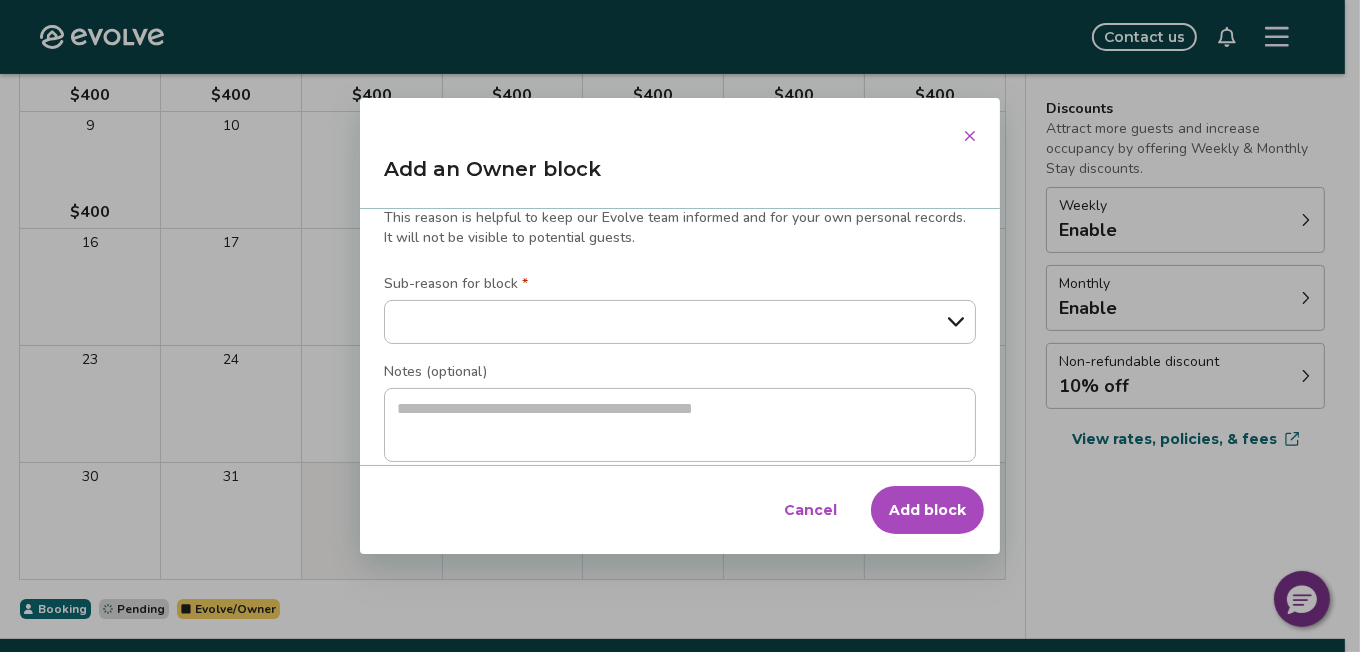 scroll, scrollTop: 339, scrollLeft: 0, axis: vertical 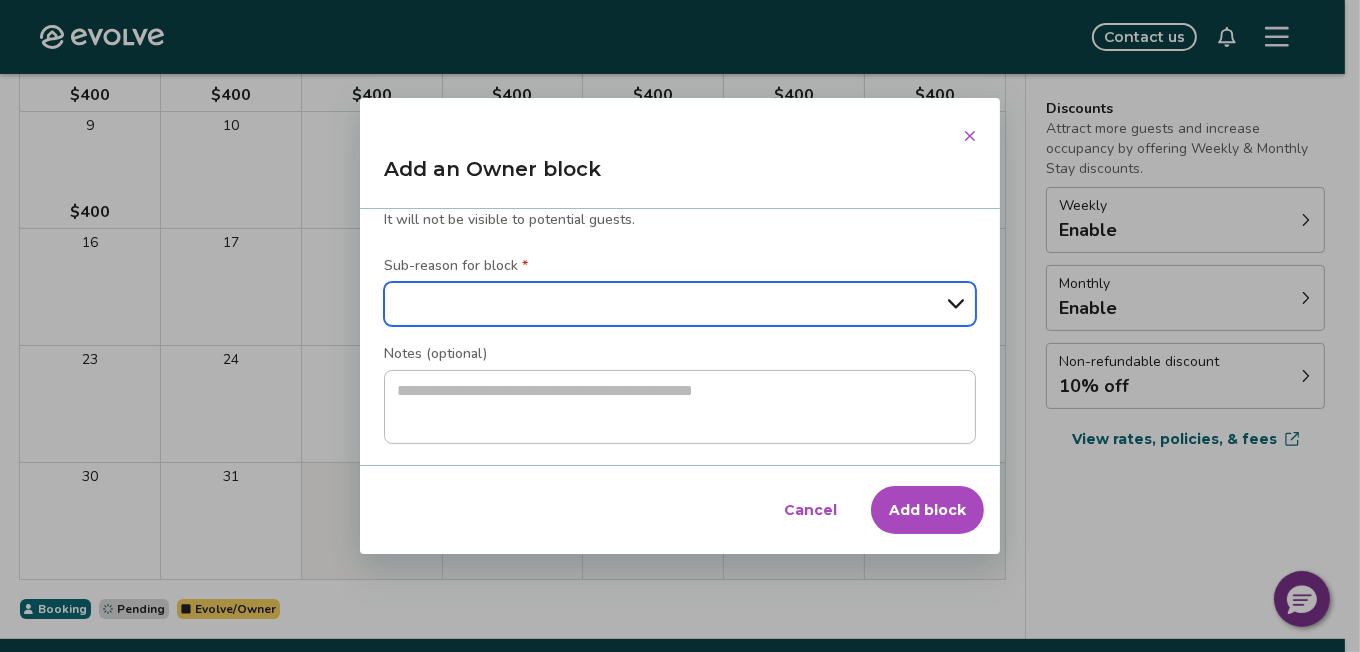 click on "**********" at bounding box center (680, 304) 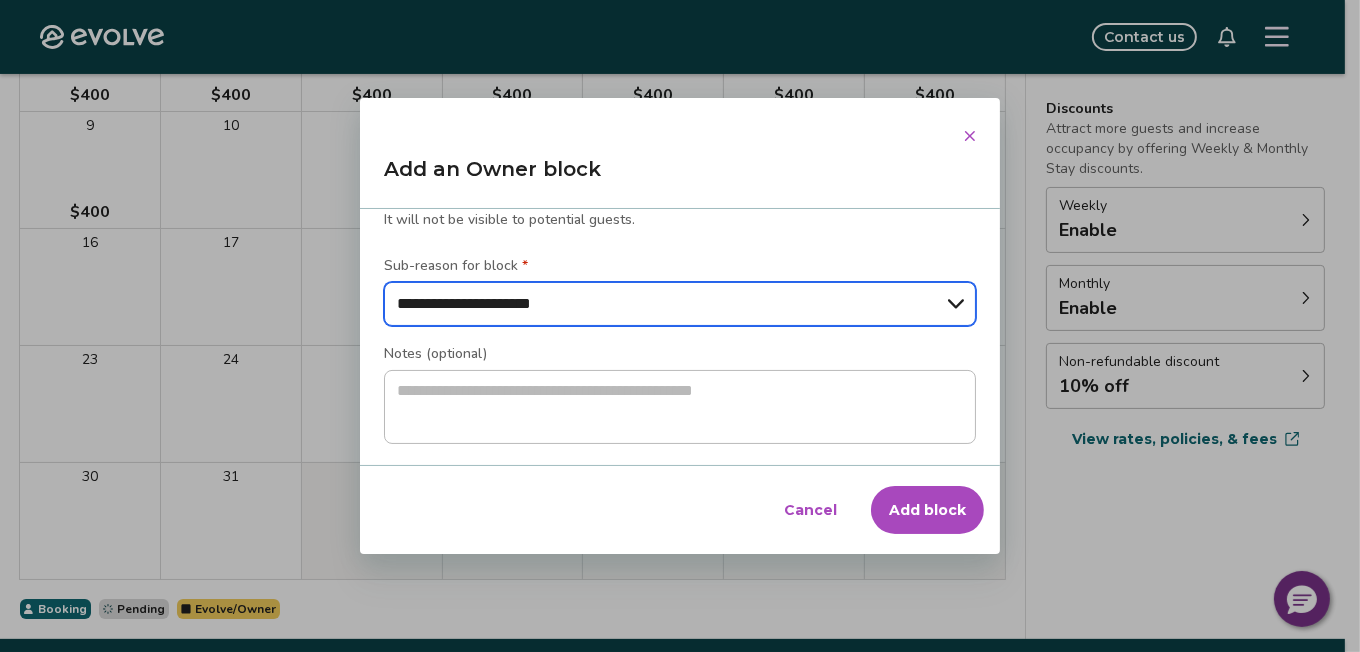 click on "**********" at bounding box center (680, 304) 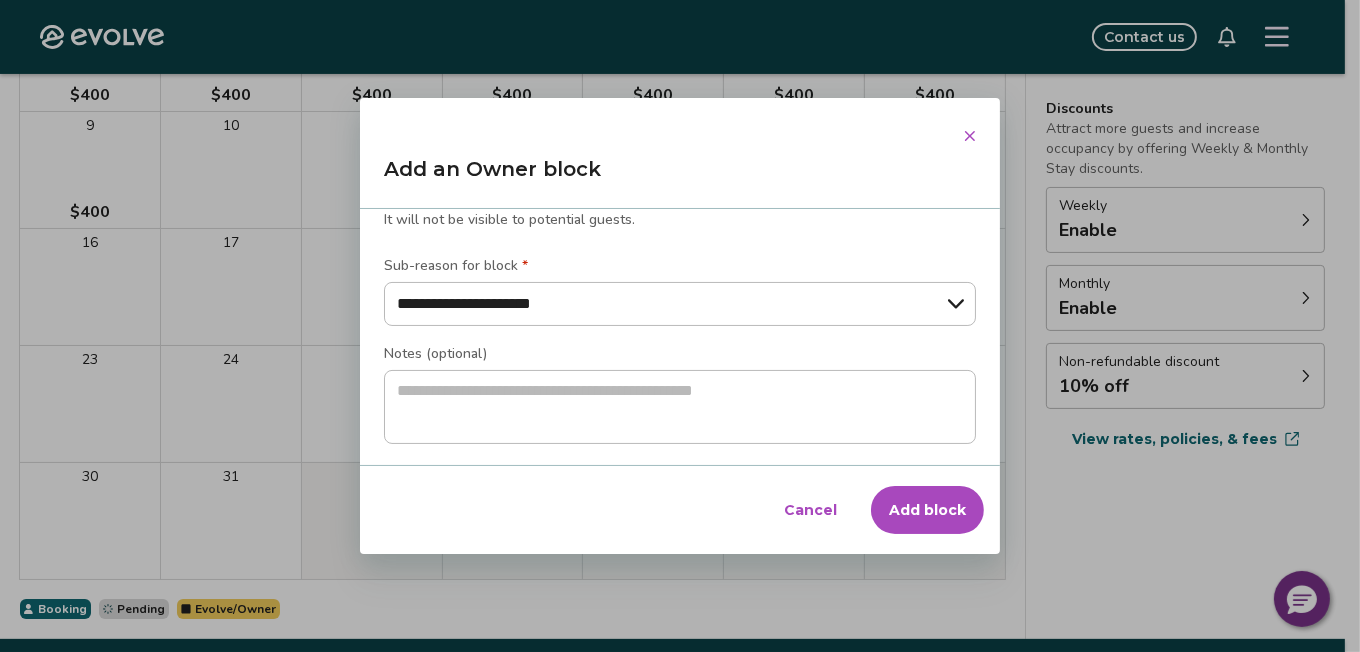 scroll, scrollTop: 339, scrollLeft: 0, axis: vertical 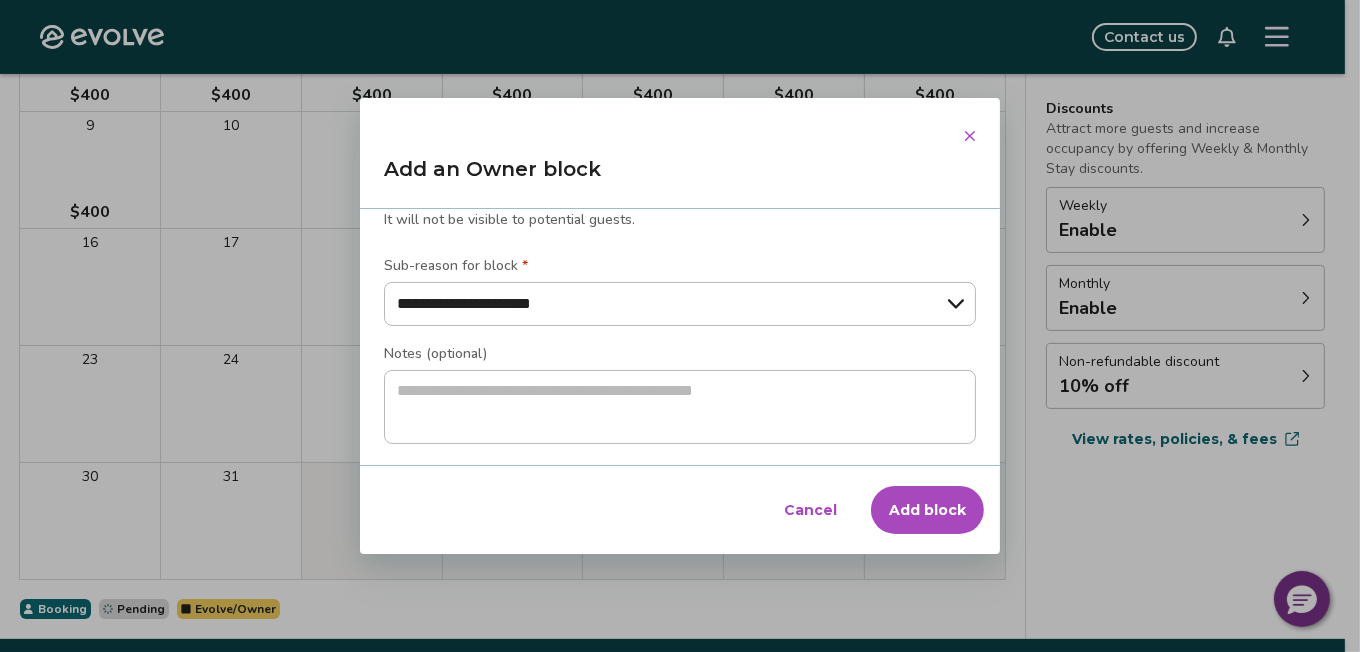 click on "Add block" at bounding box center [927, 510] 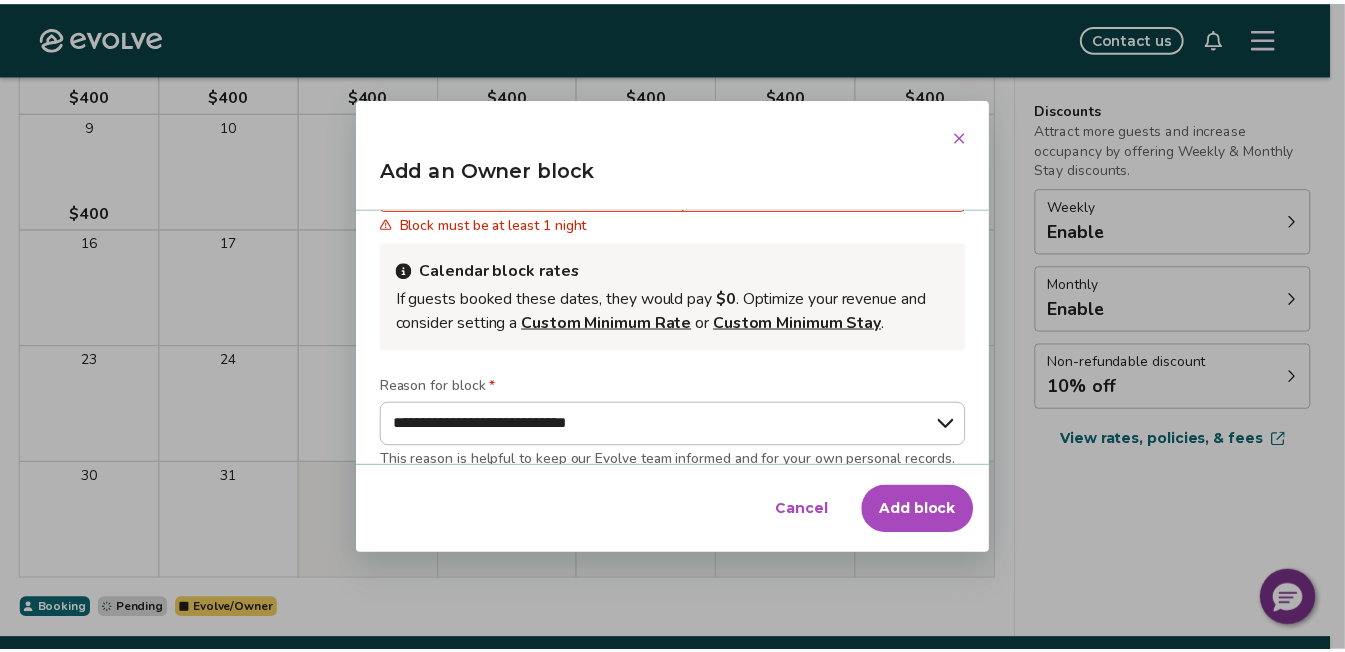 scroll, scrollTop: 50, scrollLeft: 0, axis: vertical 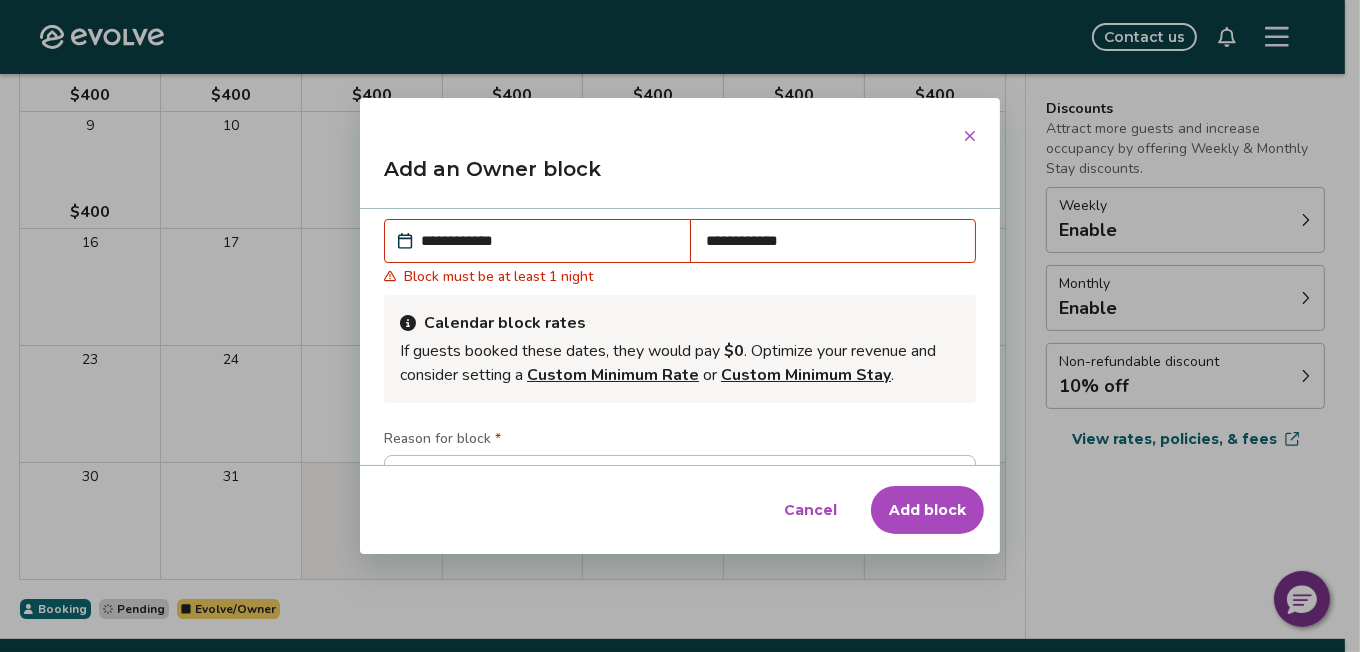 click on "**********" at bounding box center [547, 241] 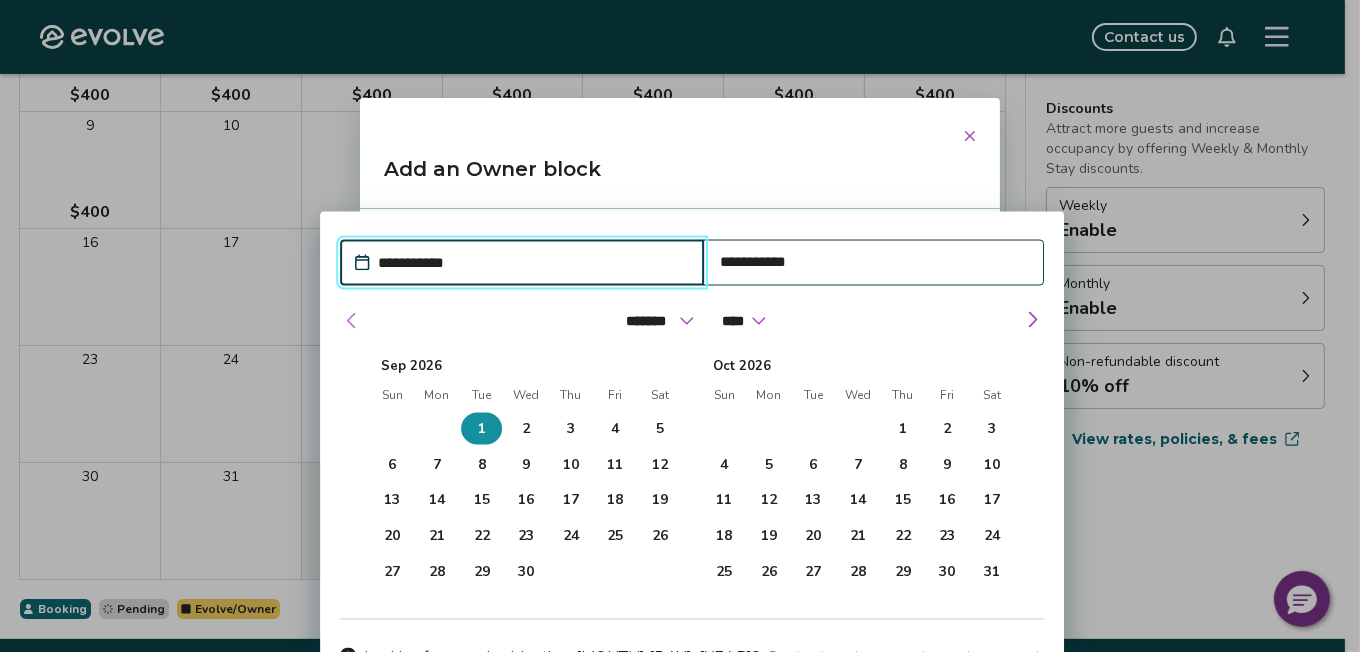 click at bounding box center (352, 320) 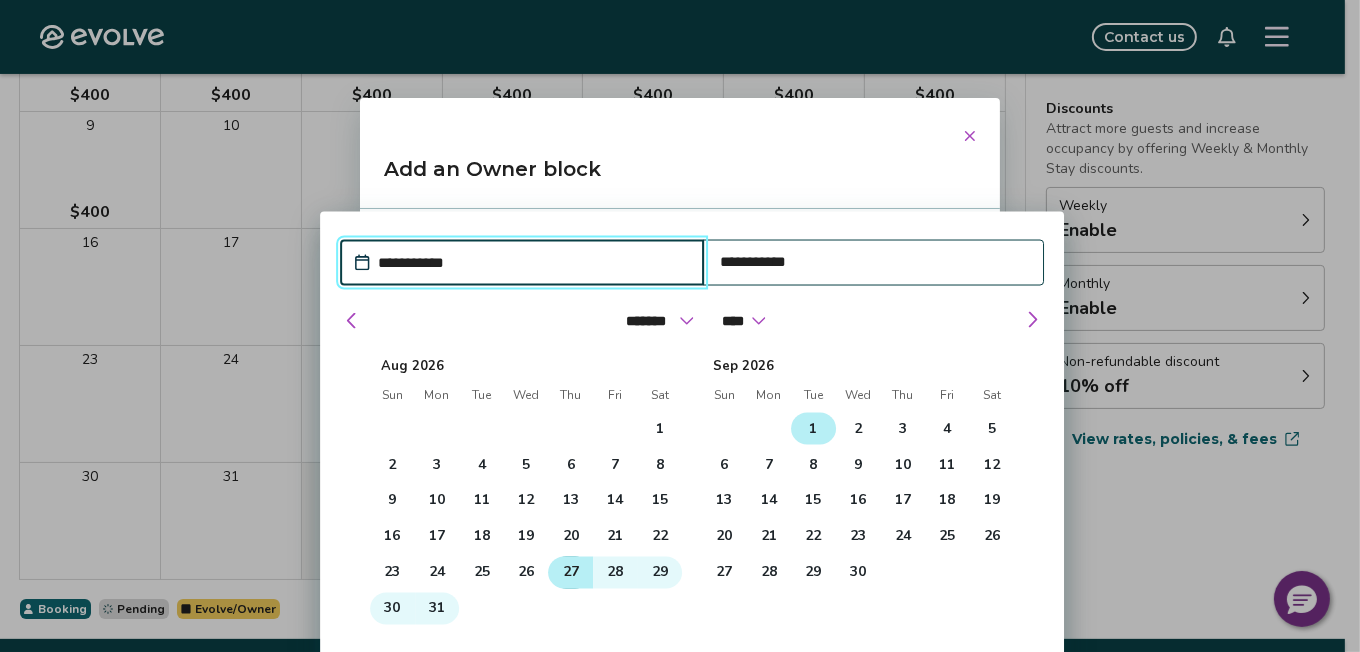 click on "27" at bounding box center (571, 572) 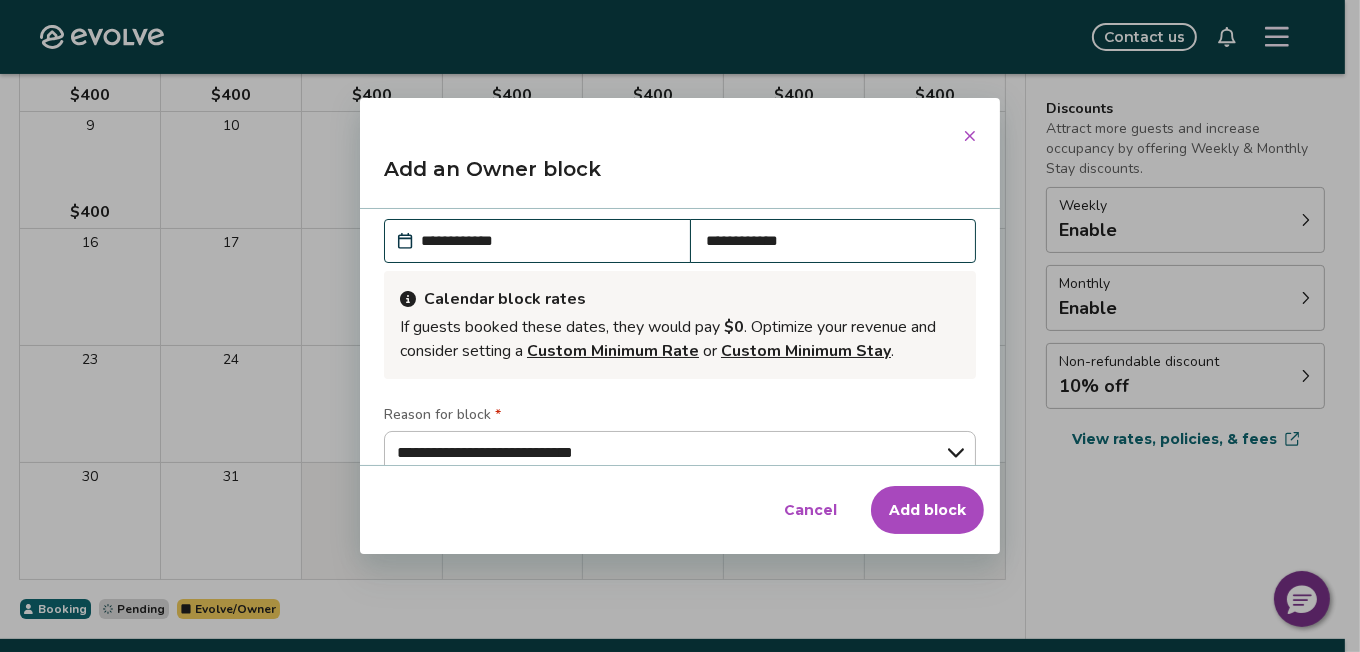click on "Add an Owner block" at bounding box center (680, 177) 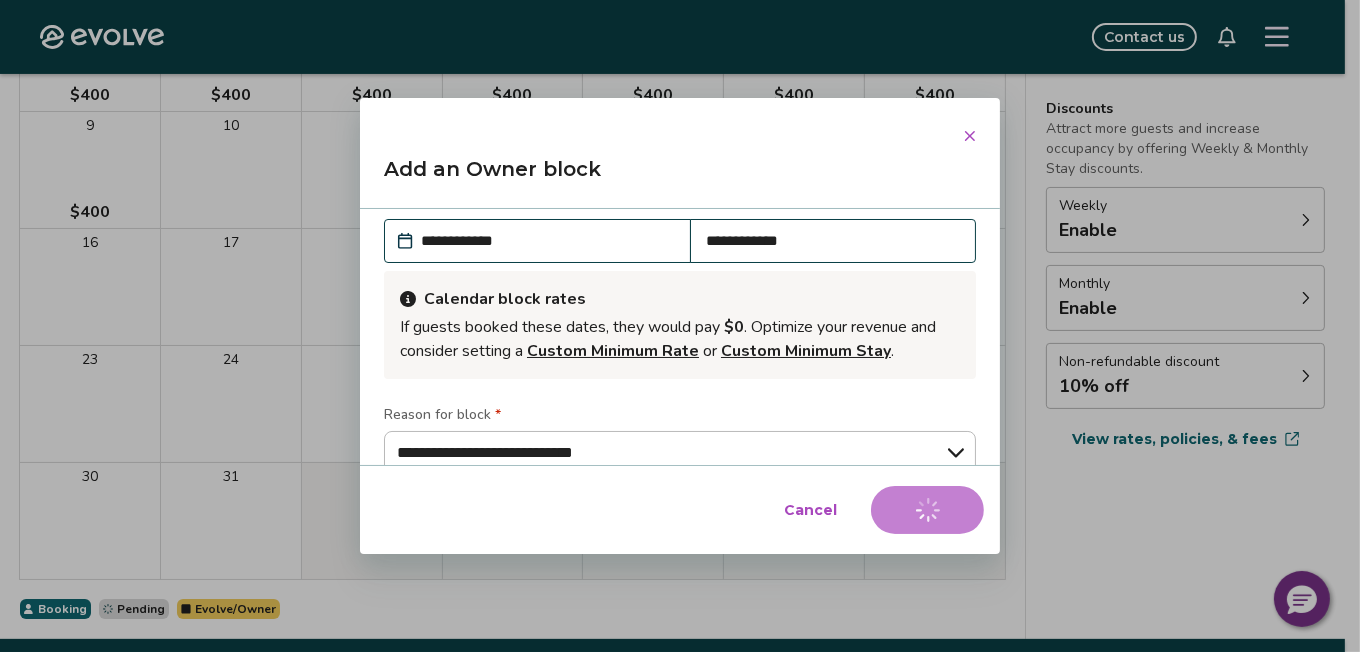 type on "*" 